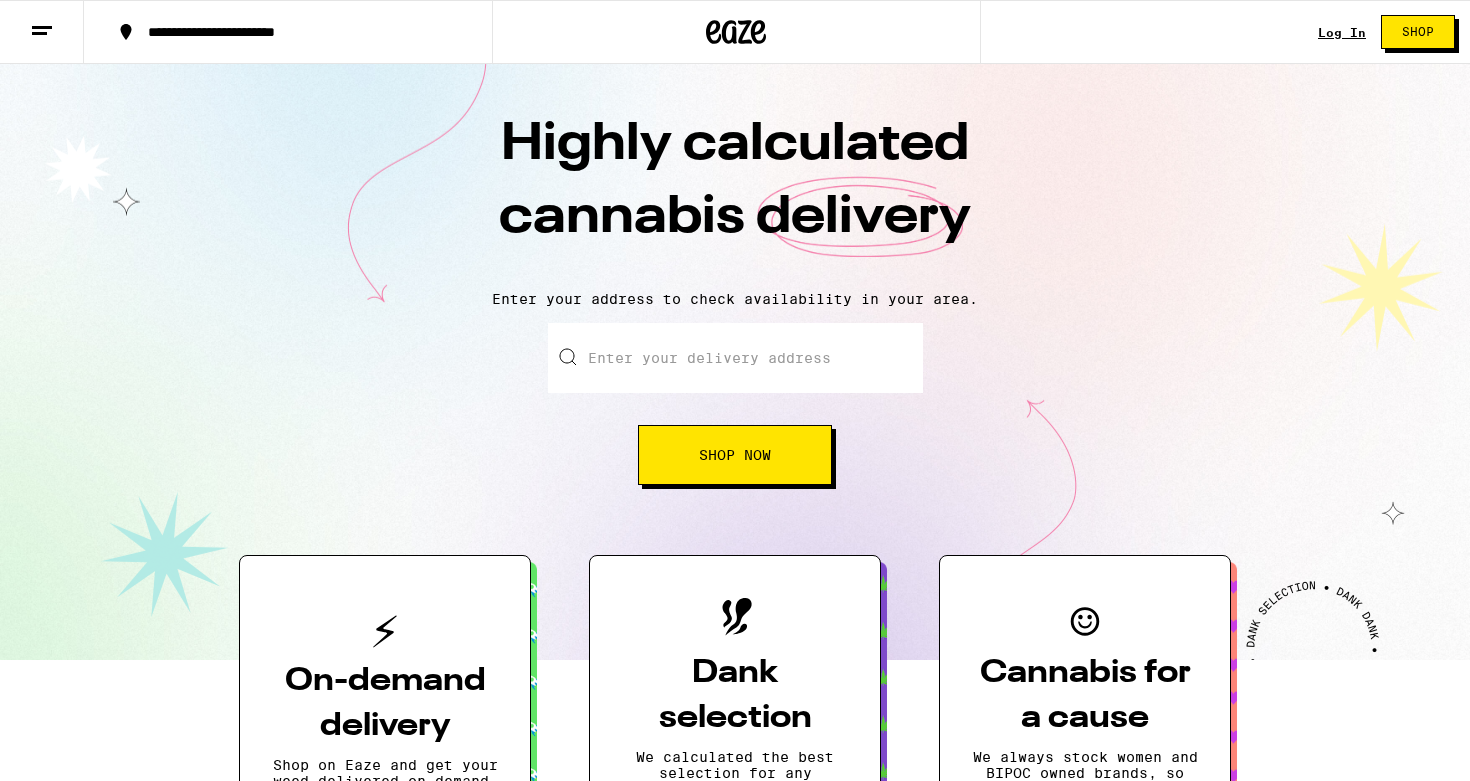 scroll, scrollTop: 0, scrollLeft: 0, axis: both 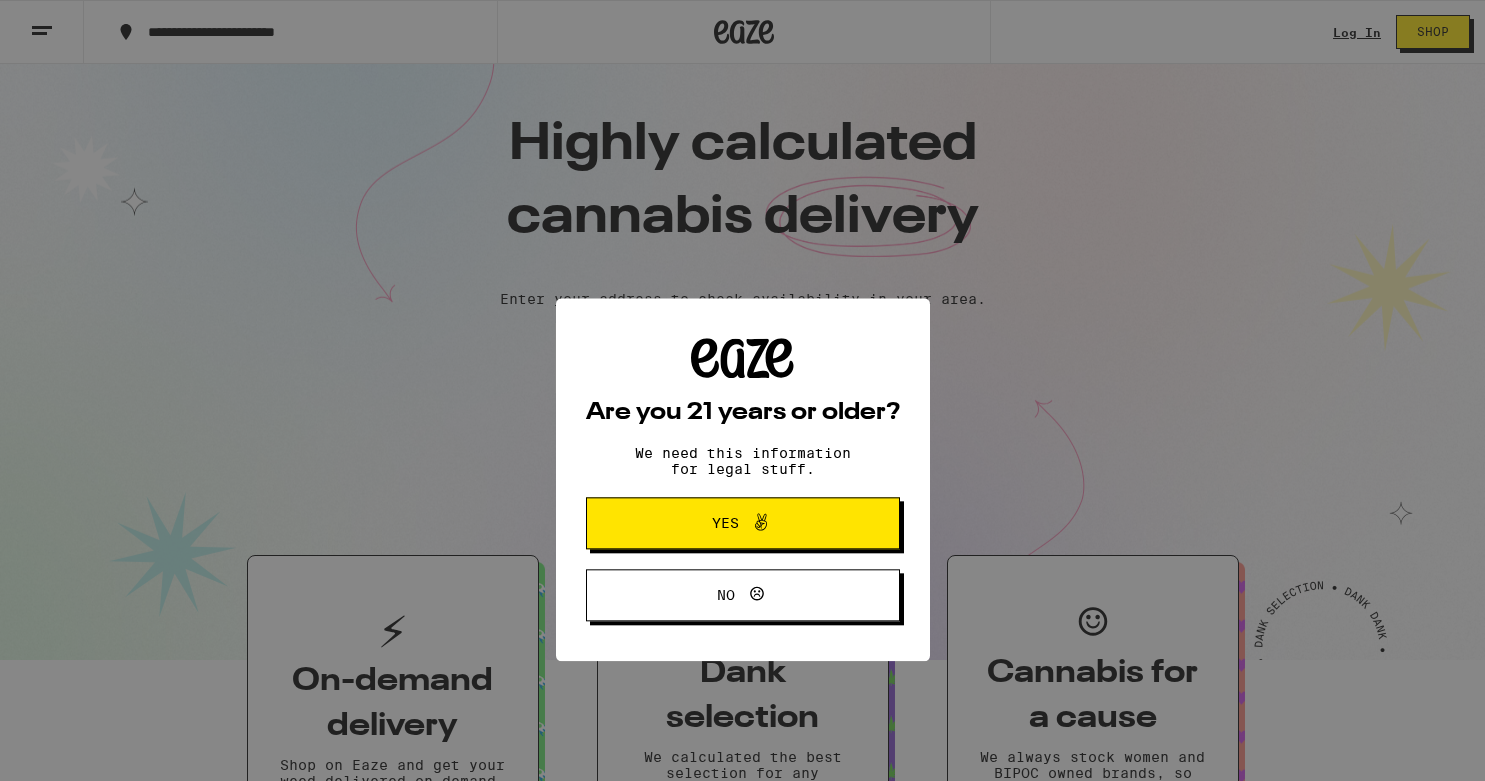 click on "Yes" at bounding box center [743, 434] 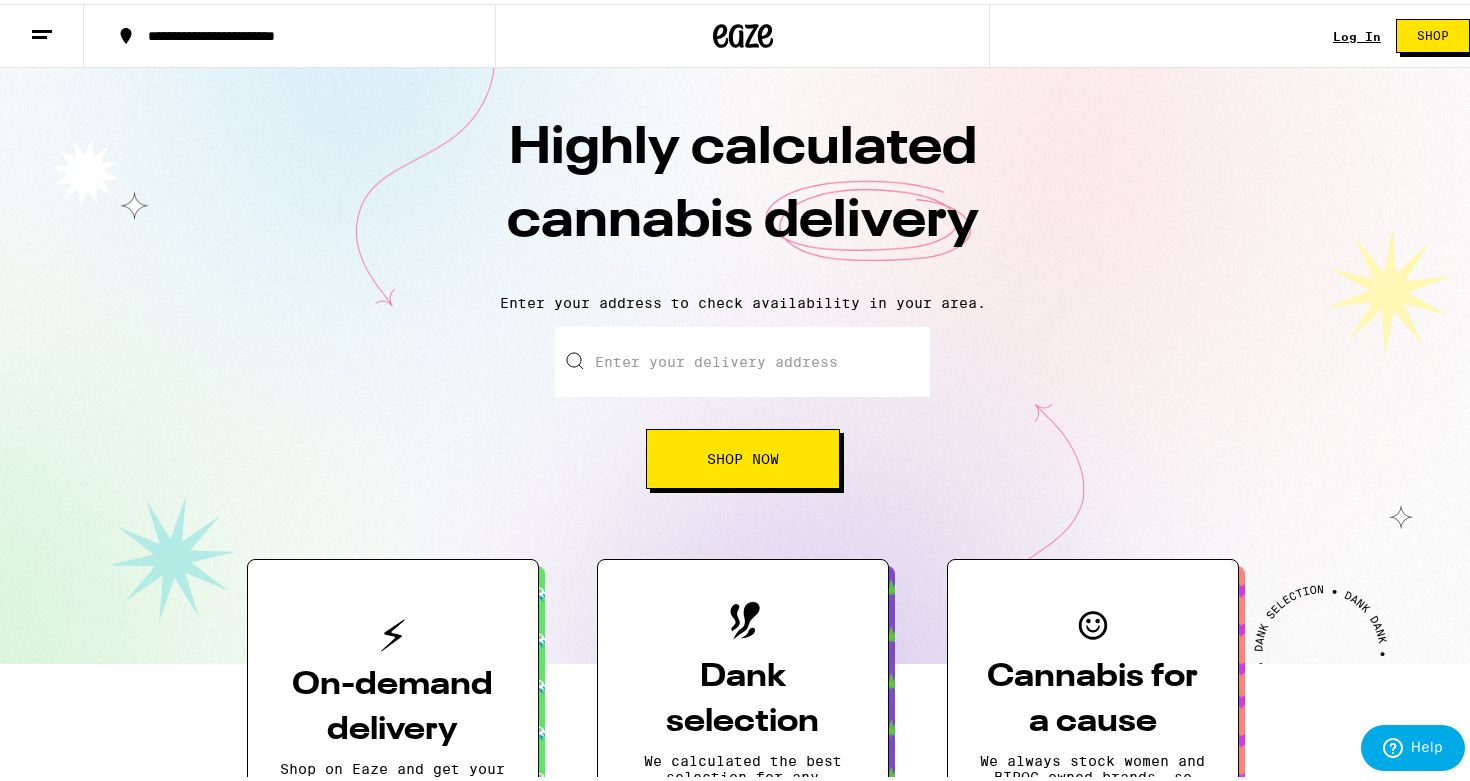 click on "Log In" at bounding box center [1357, 32] 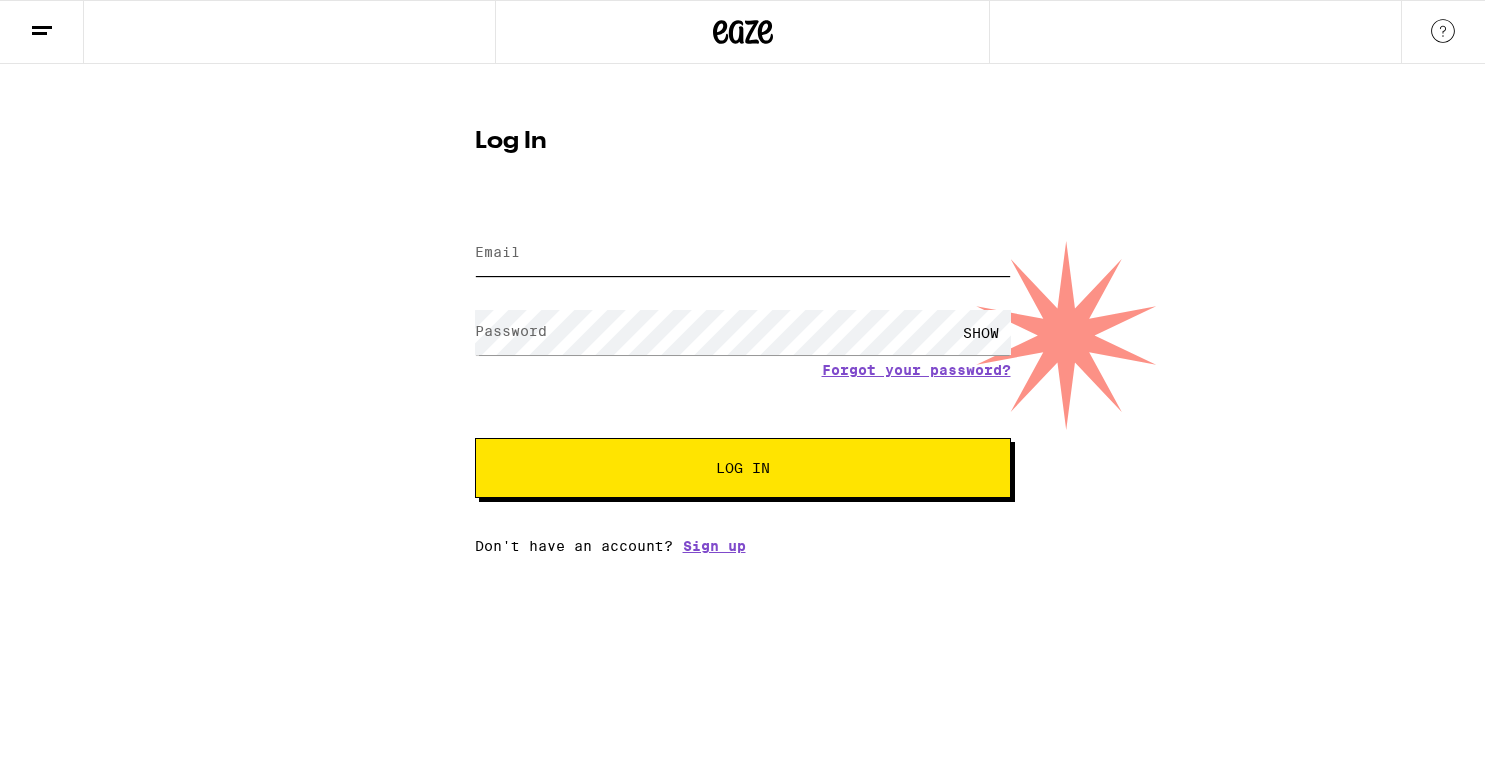 type on "rebecca.skepchick@gmail.com" 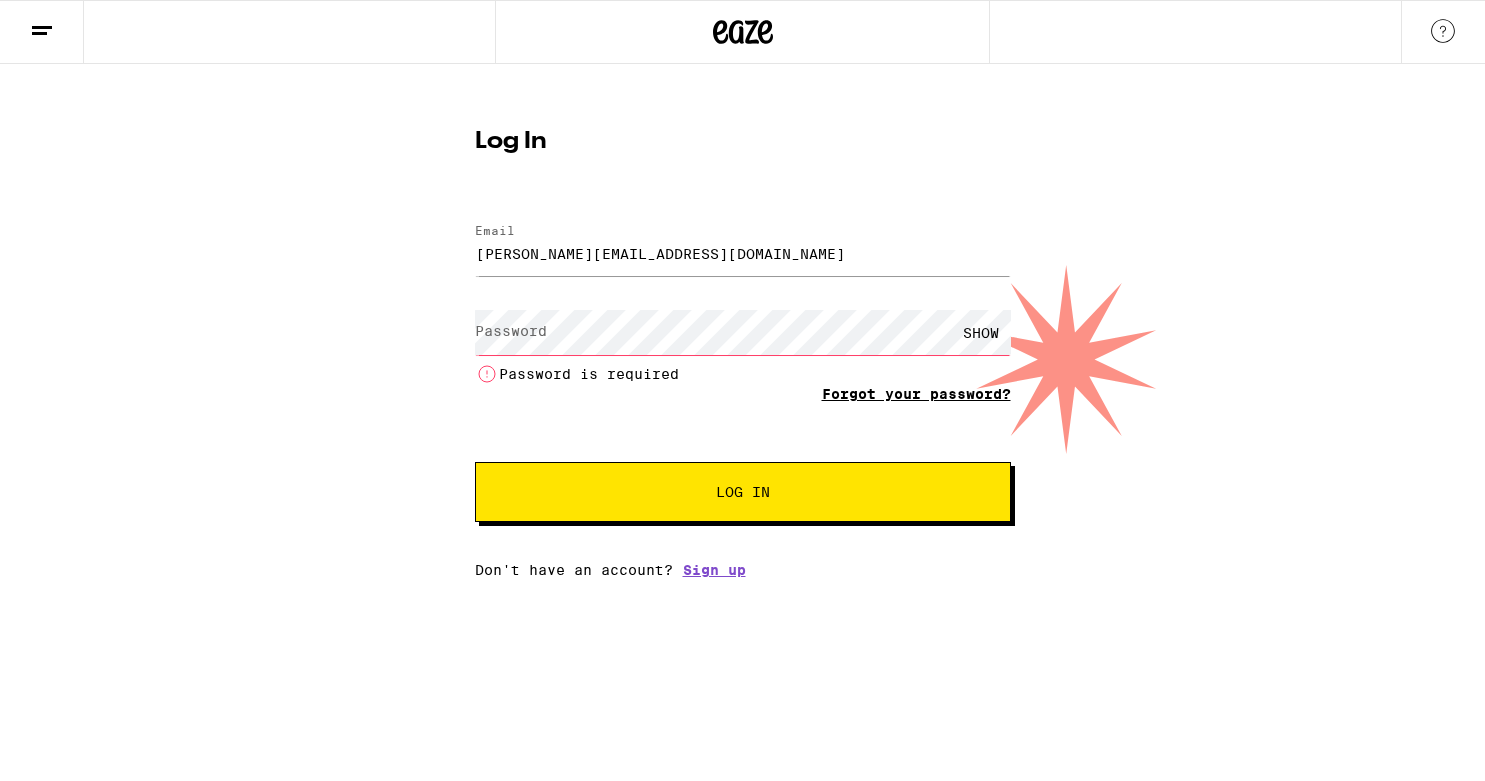 click on "Email Email rebecca.skepchick@gmail.com Password Password SHOW Password is required Forgot your password? Log In" at bounding box center [743, 363] 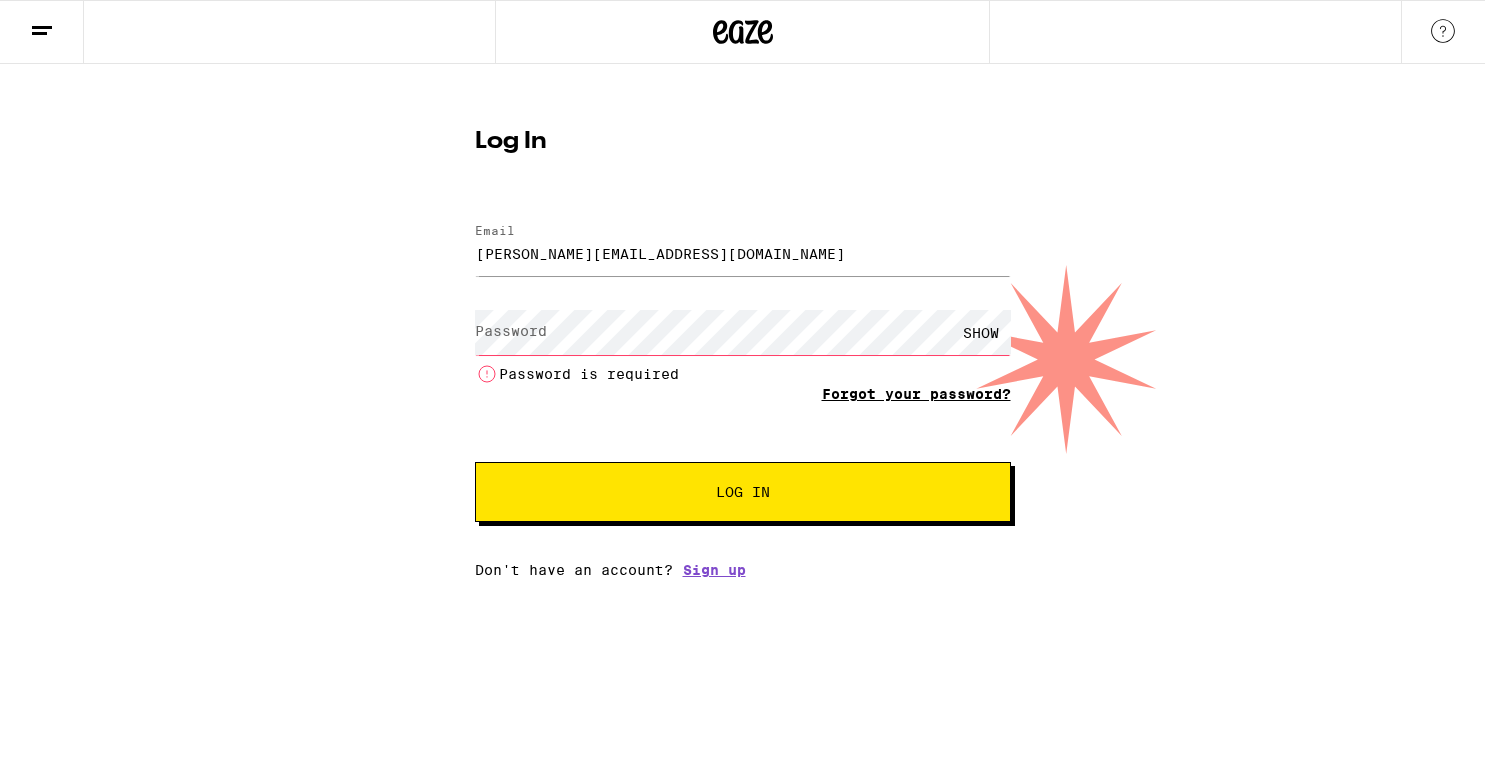 click on "Forgot your password?" at bounding box center (916, 394) 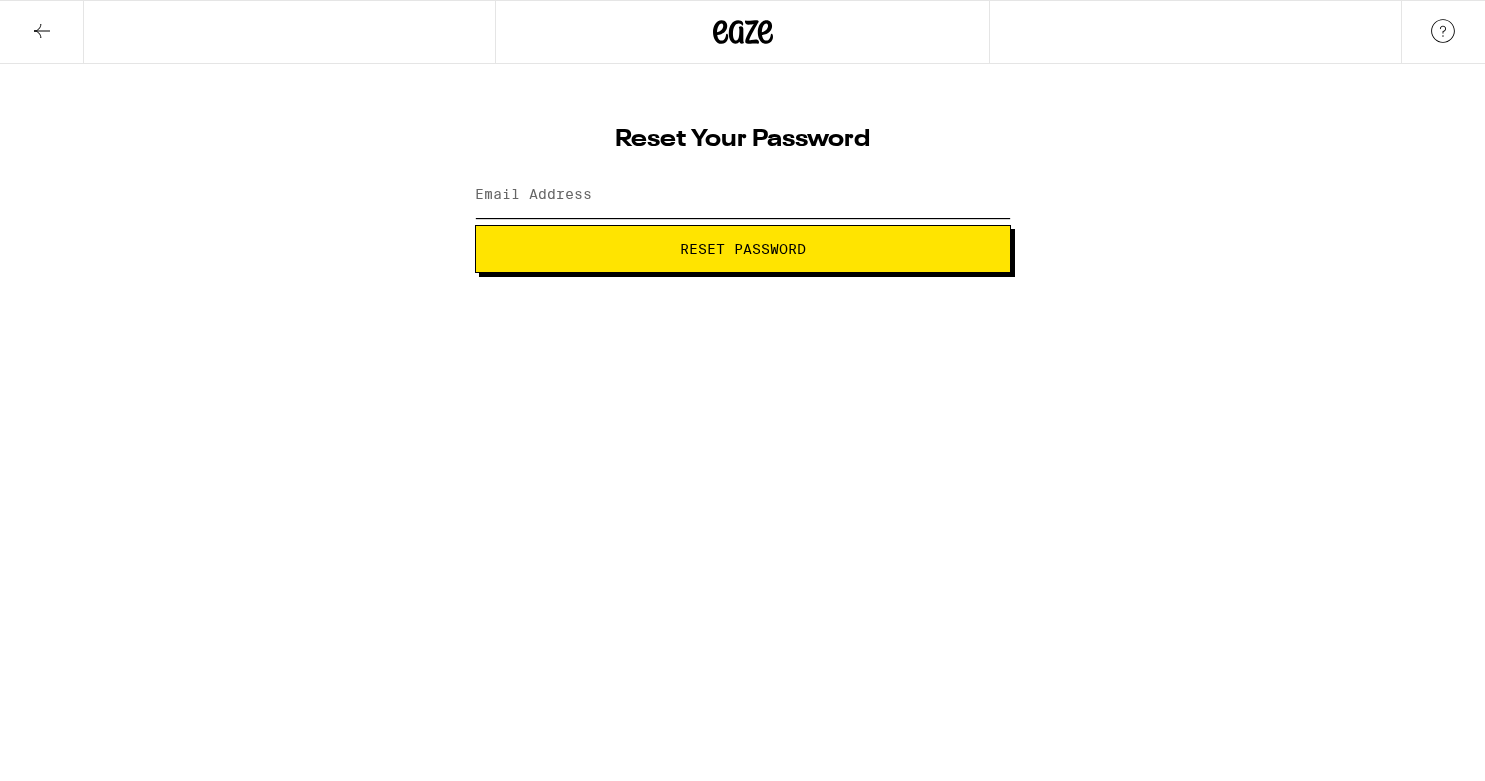 click on "Email Address" at bounding box center (743, 195) 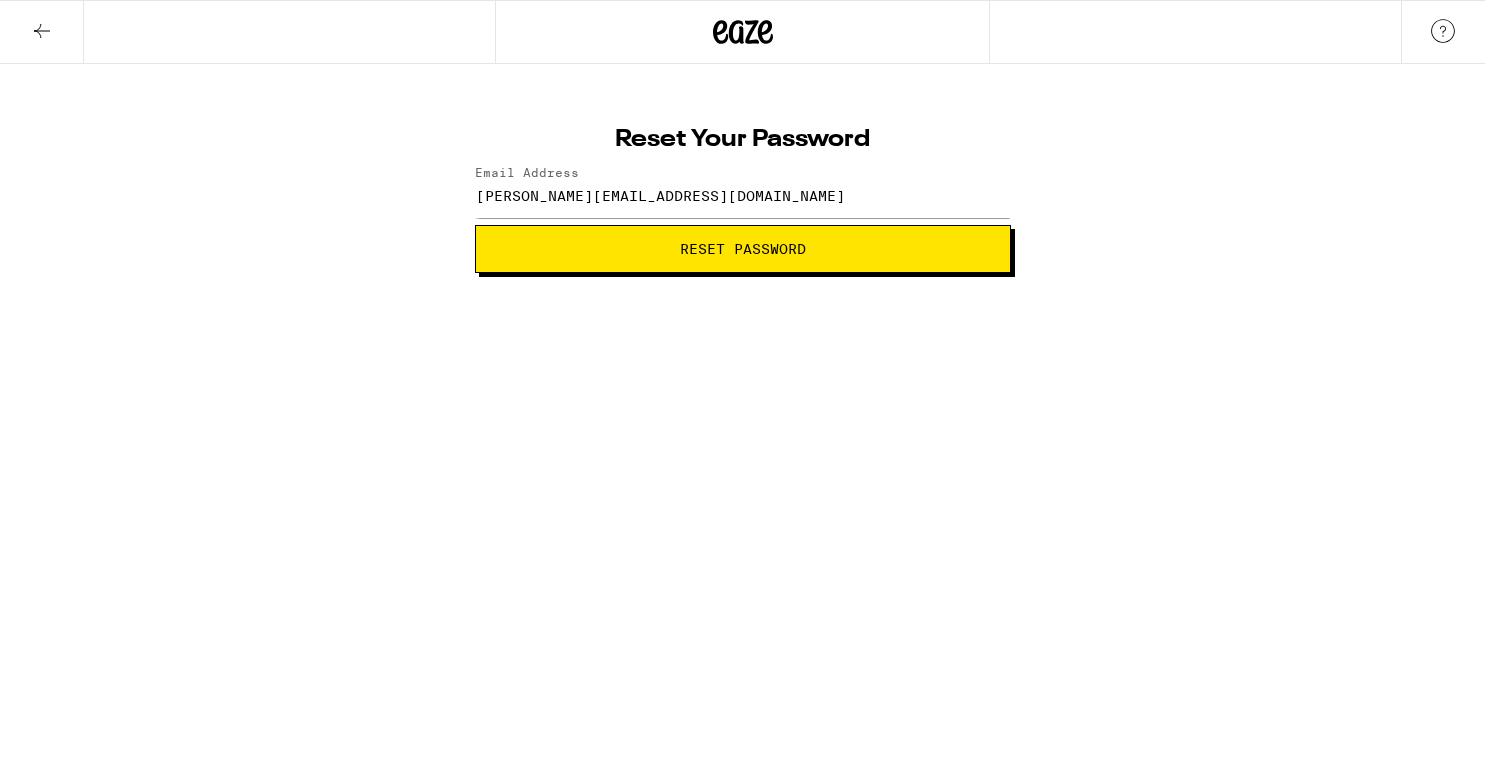 click on "Reset Password" at bounding box center (743, 249) 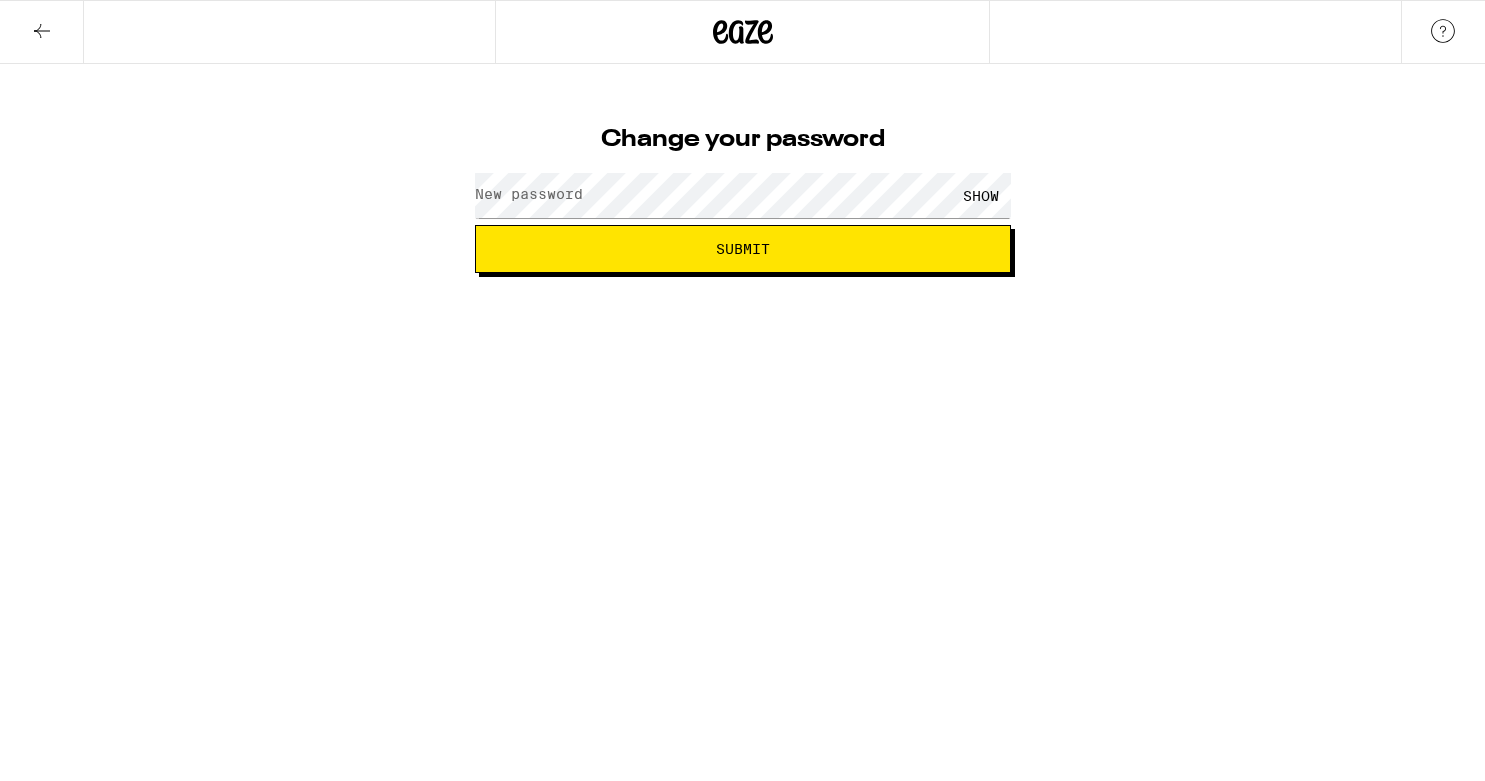 scroll, scrollTop: 0, scrollLeft: 0, axis: both 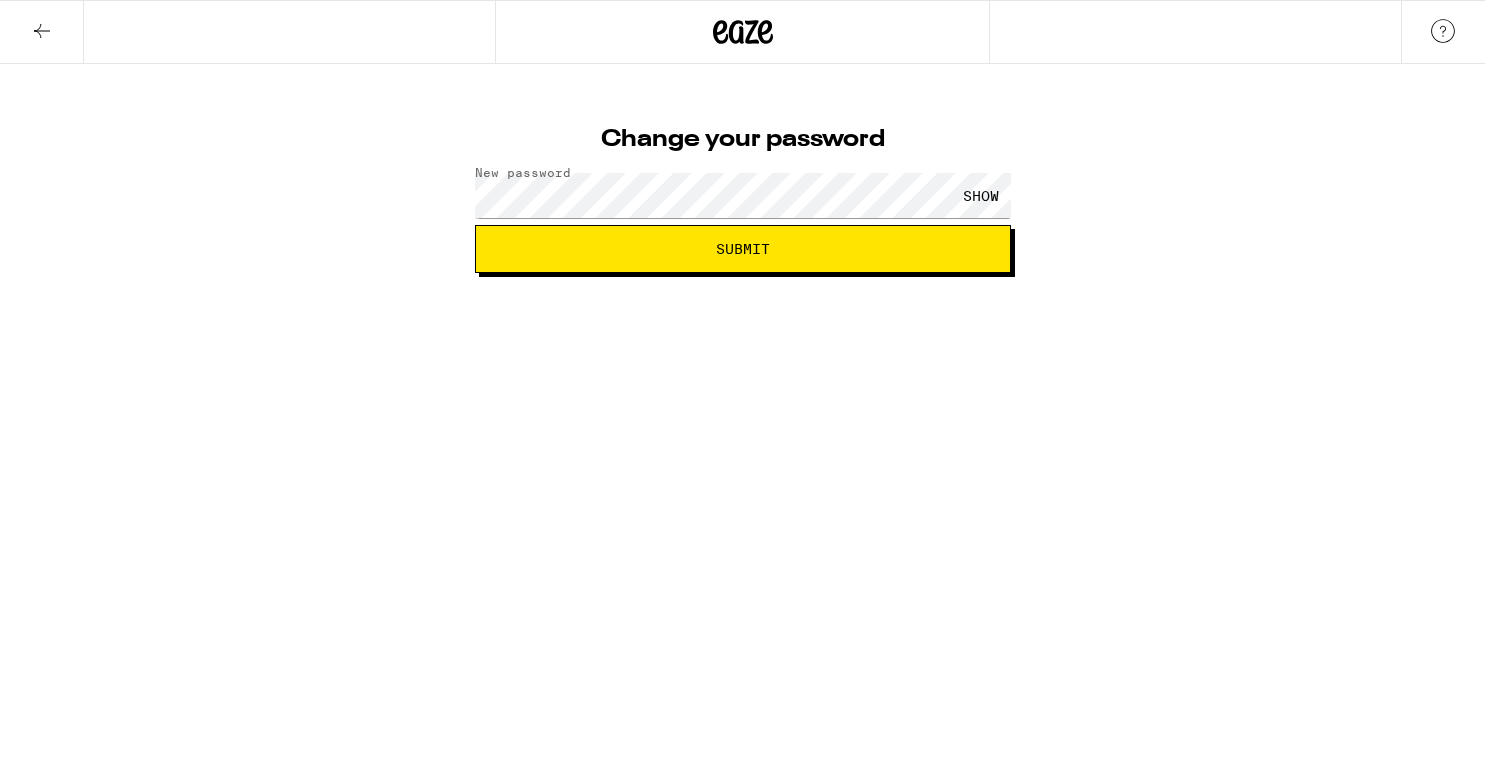 click on "Change your password New password SHOW Submit" at bounding box center [742, 136] 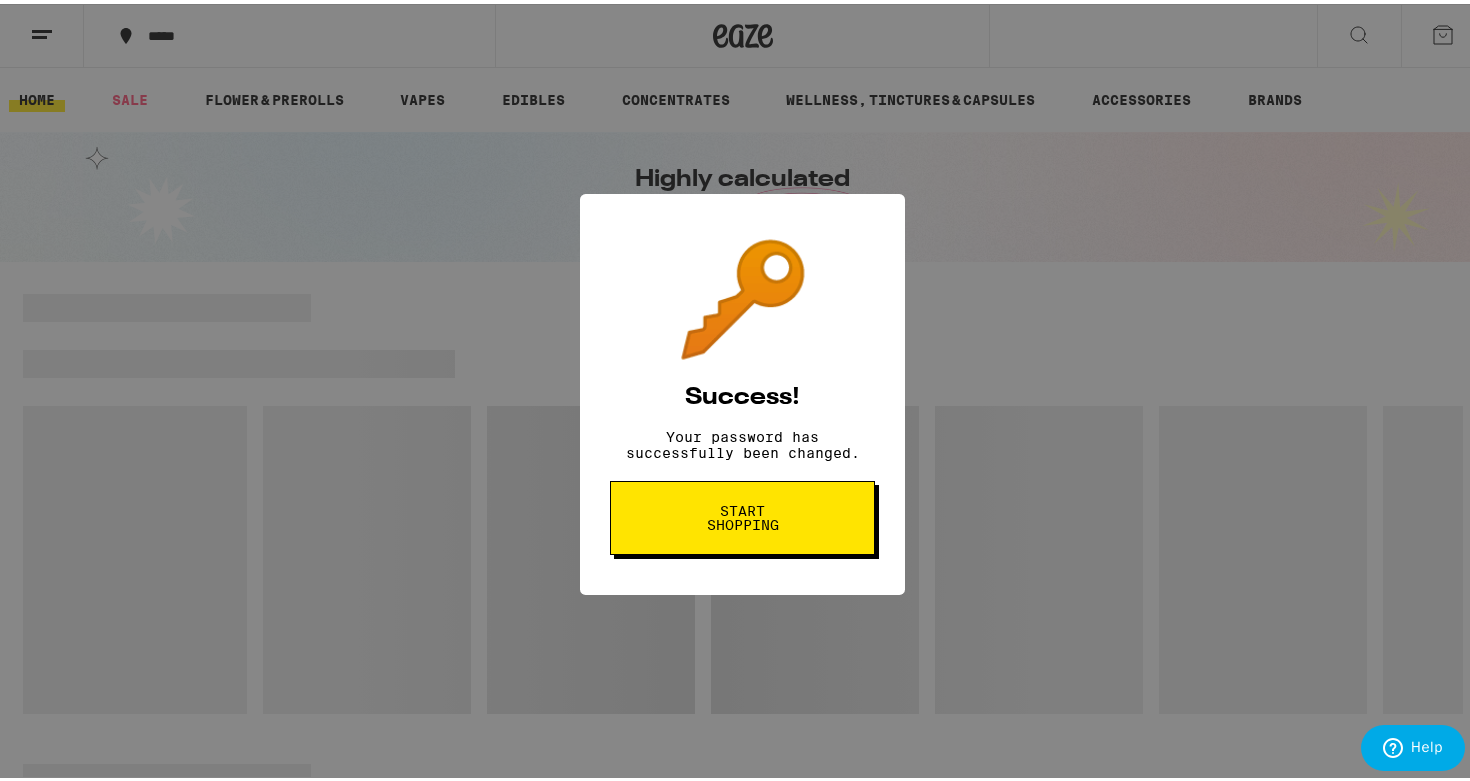 click on "Start shopping" at bounding box center [742, 514] 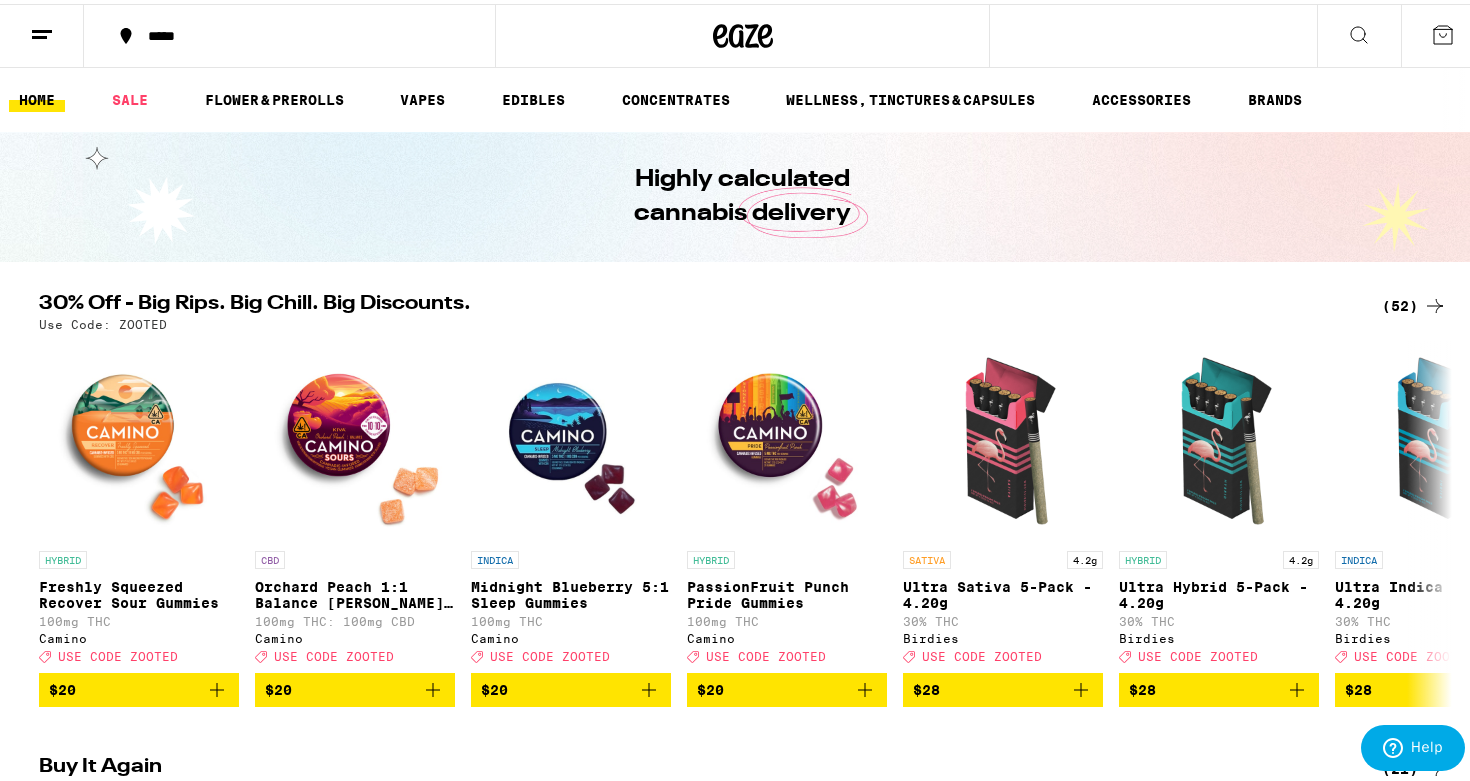 scroll, scrollTop: 0, scrollLeft: 0, axis: both 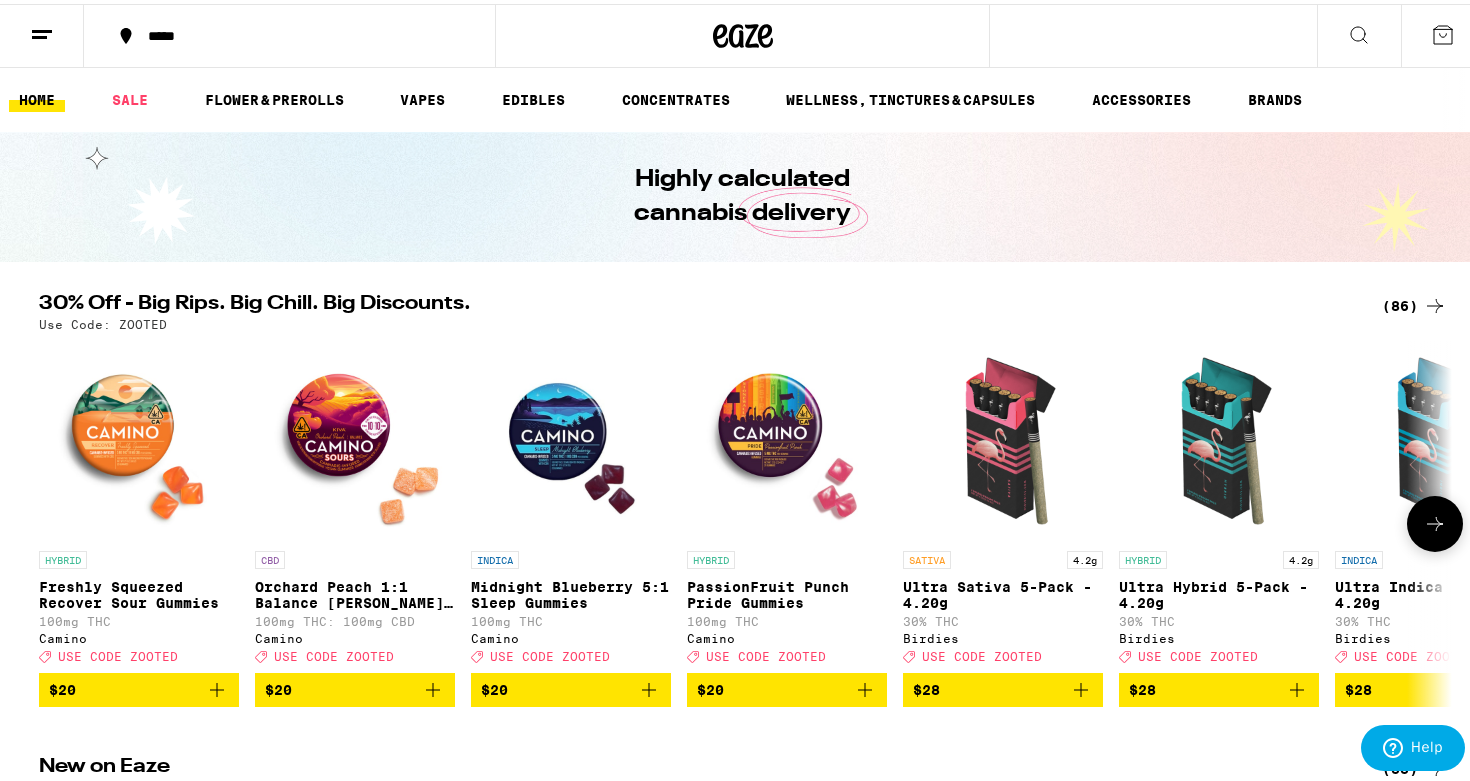 click 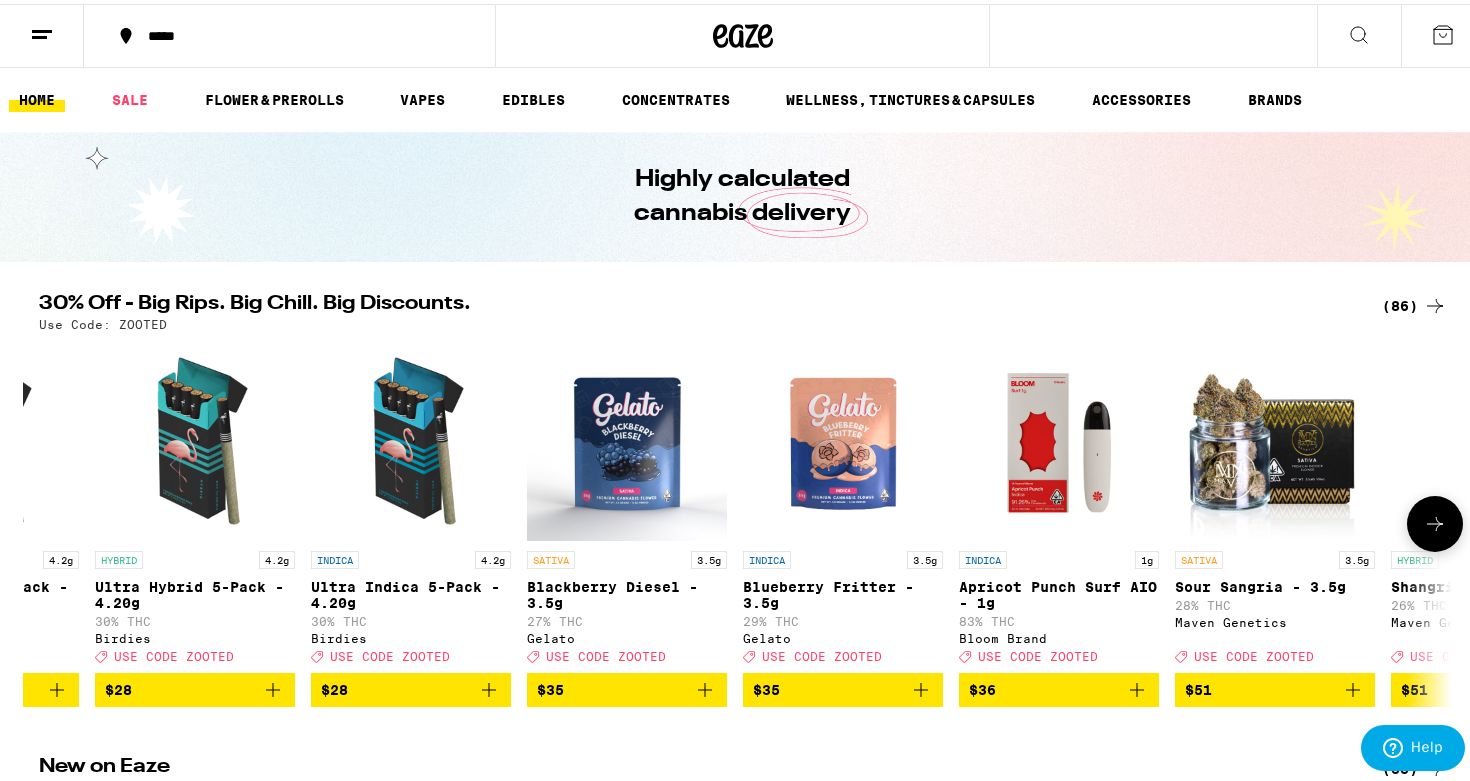 scroll, scrollTop: 0, scrollLeft: 1190, axis: horizontal 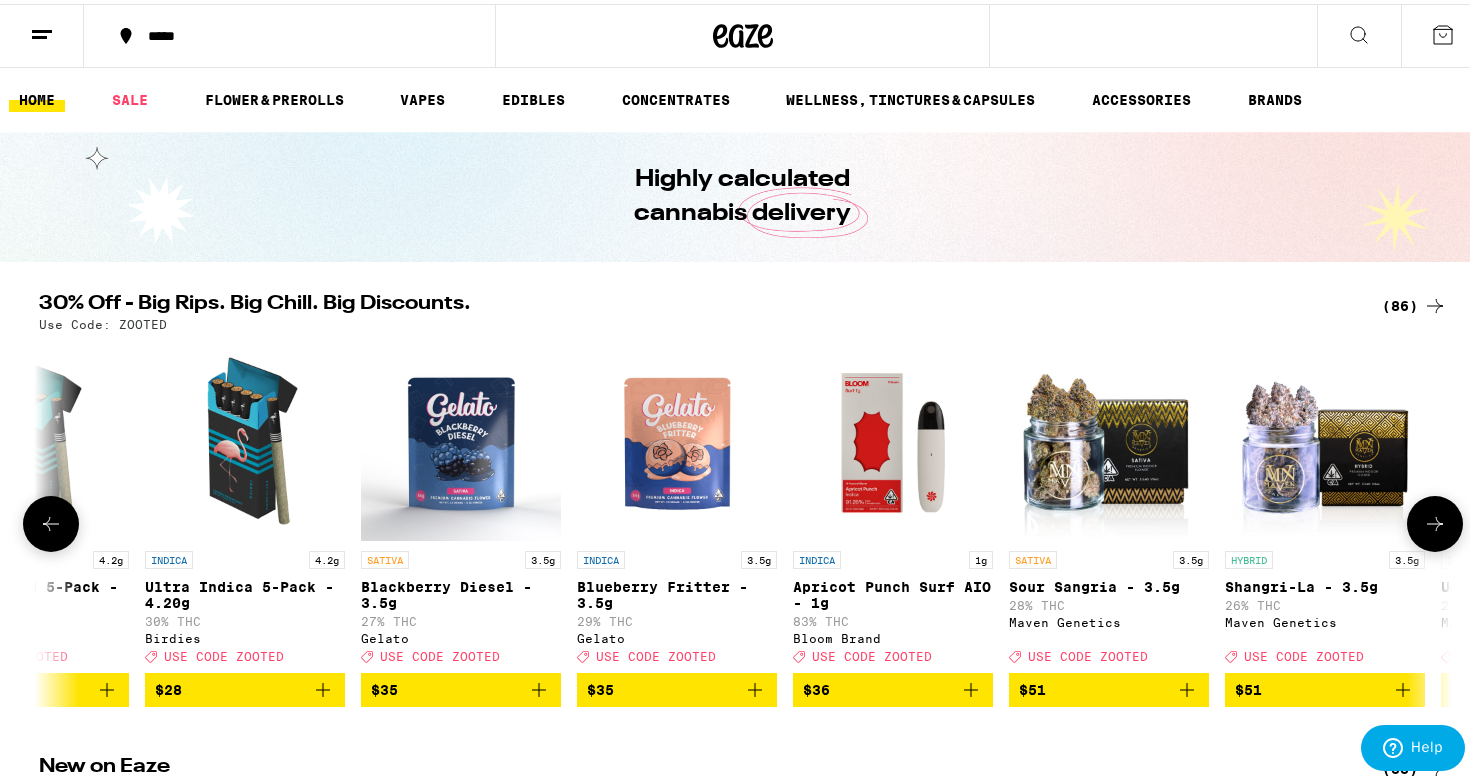 click at bounding box center (677, 437) 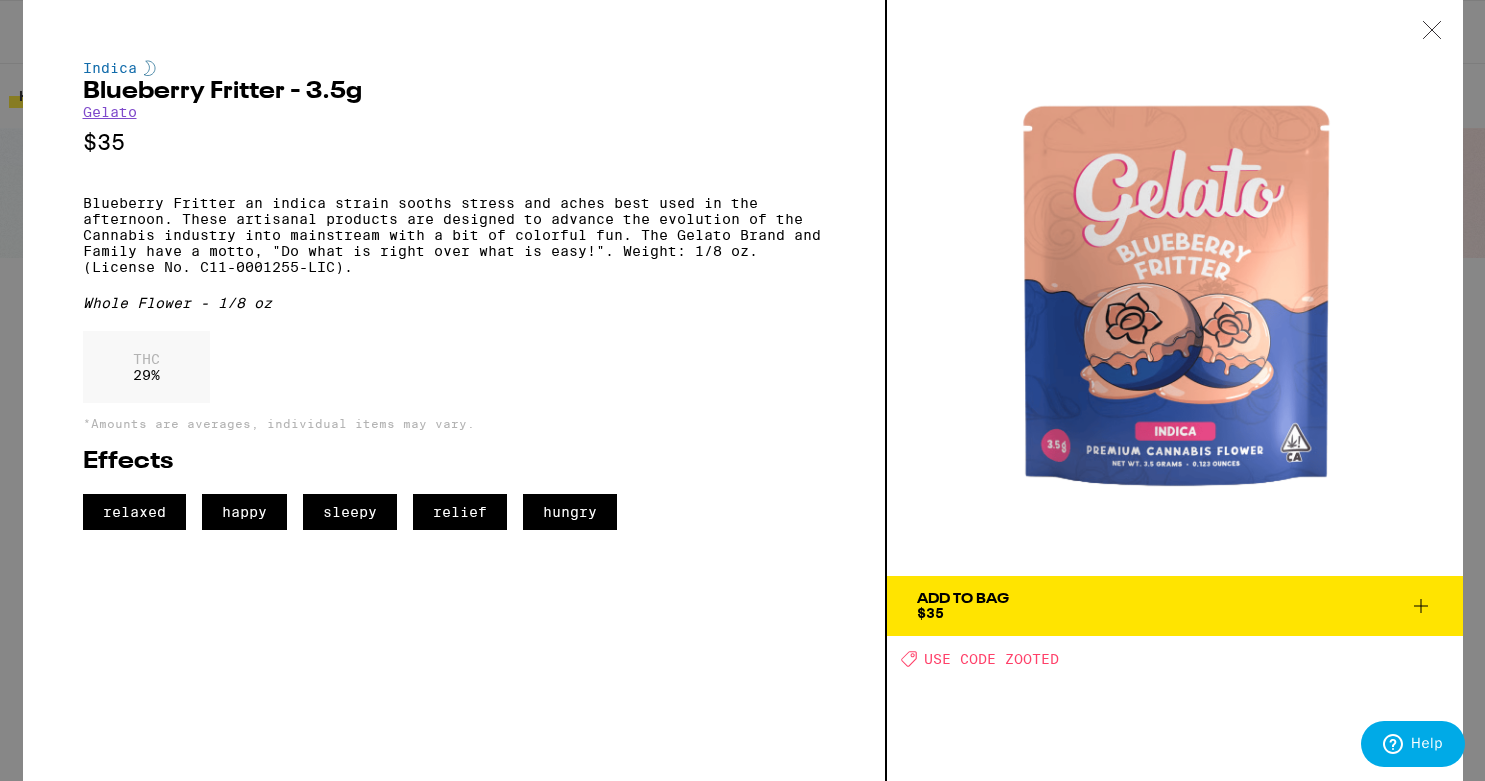 click 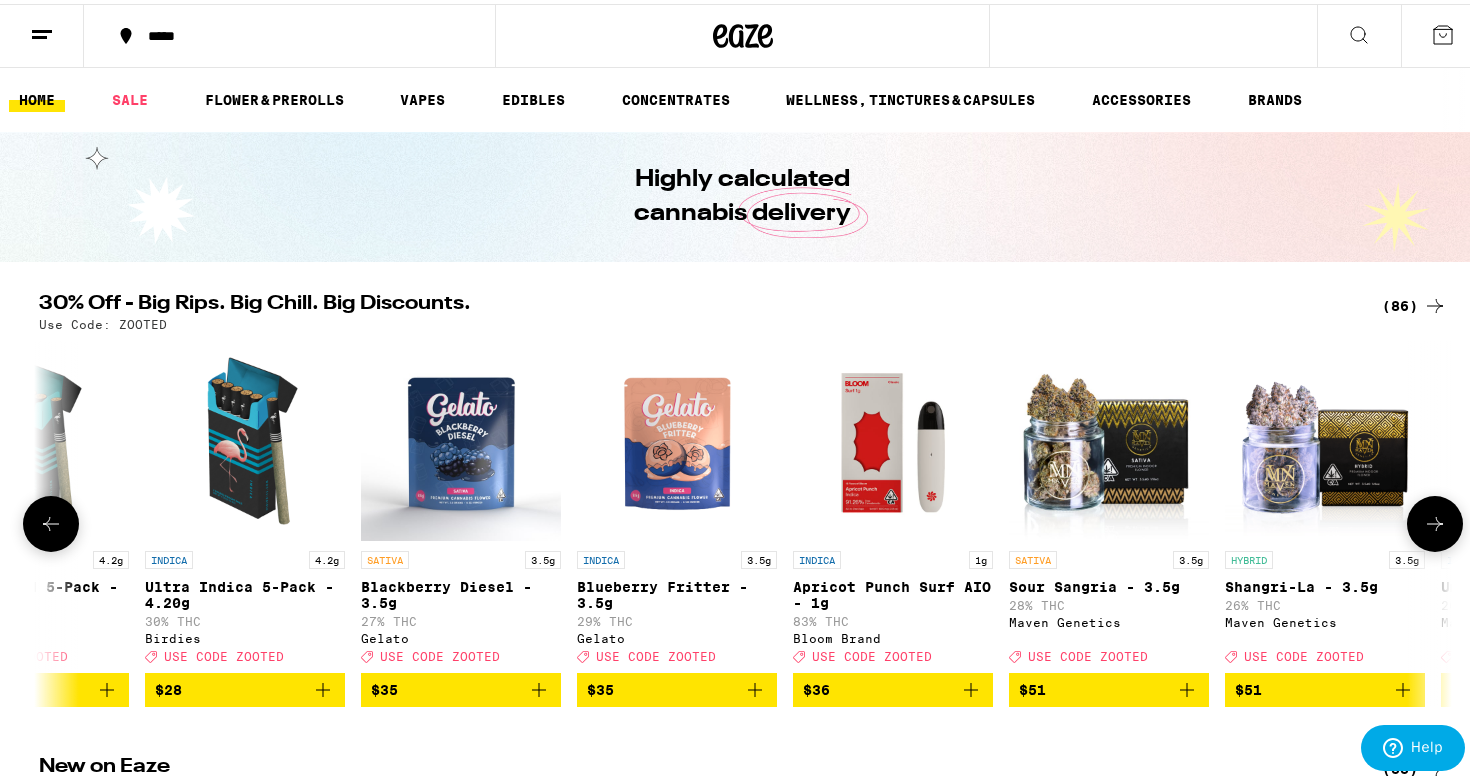 click 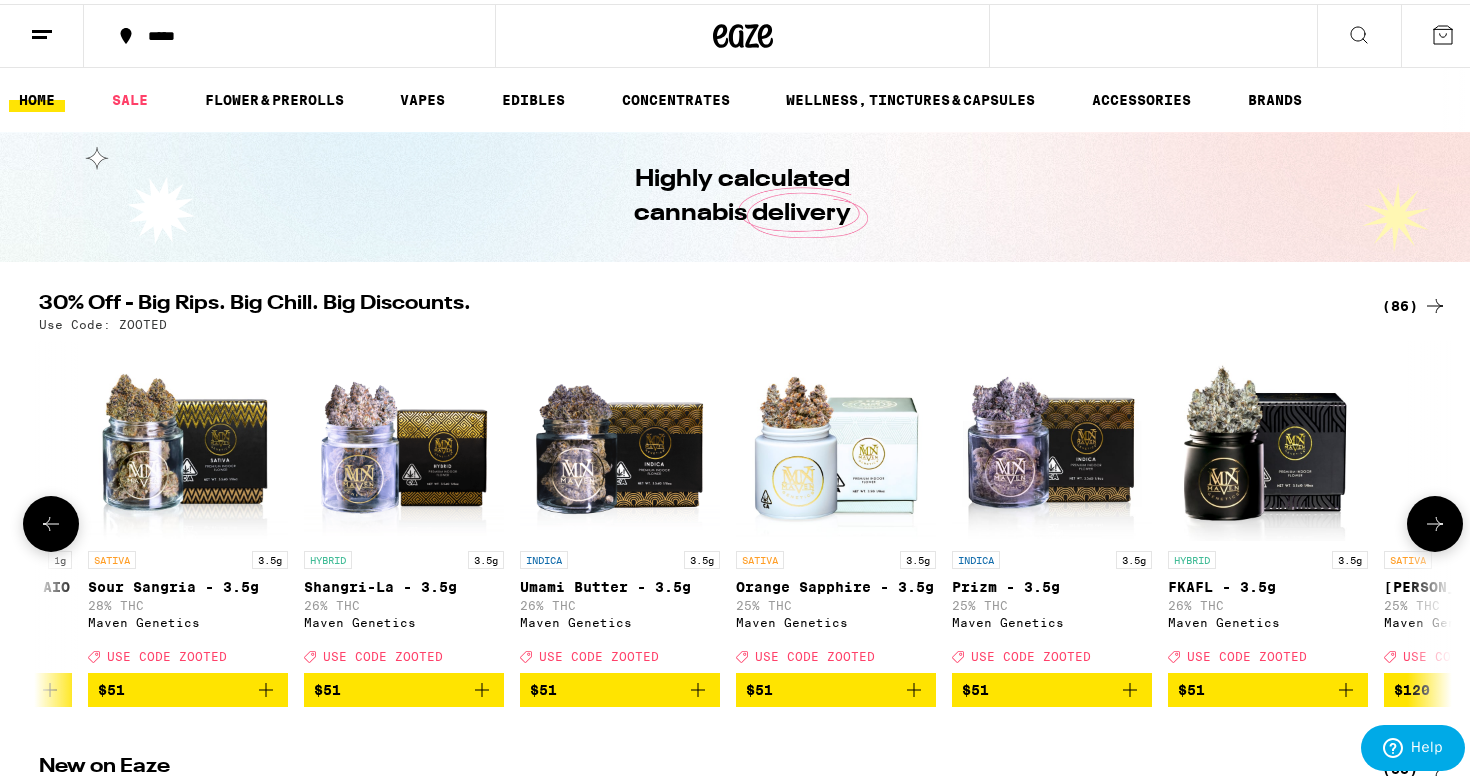 scroll, scrollTop: 0, scrollLeft: 2380, axis: horizontal 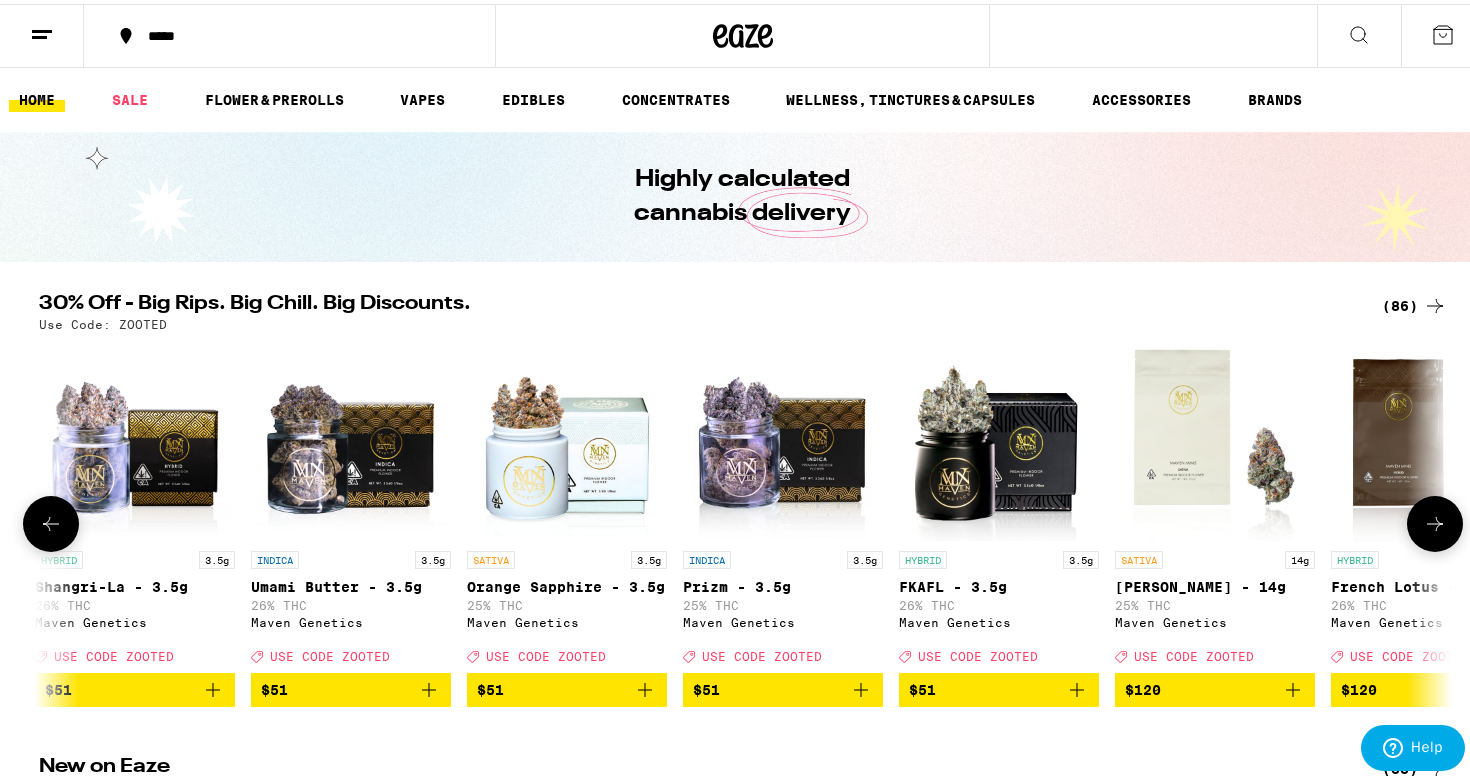 click 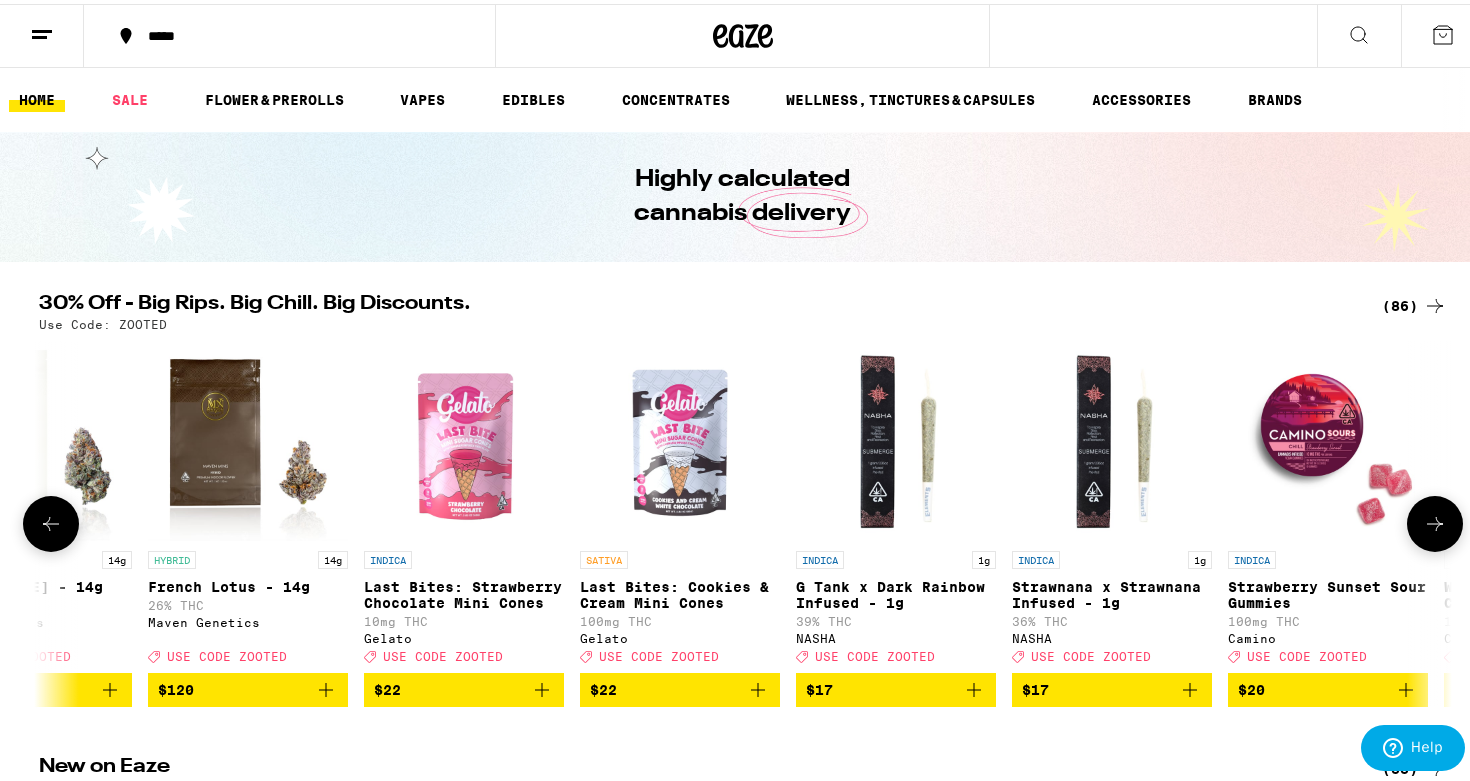 scroll, scrollTop: 0, scrollLeft: 3570, axis: horizontal 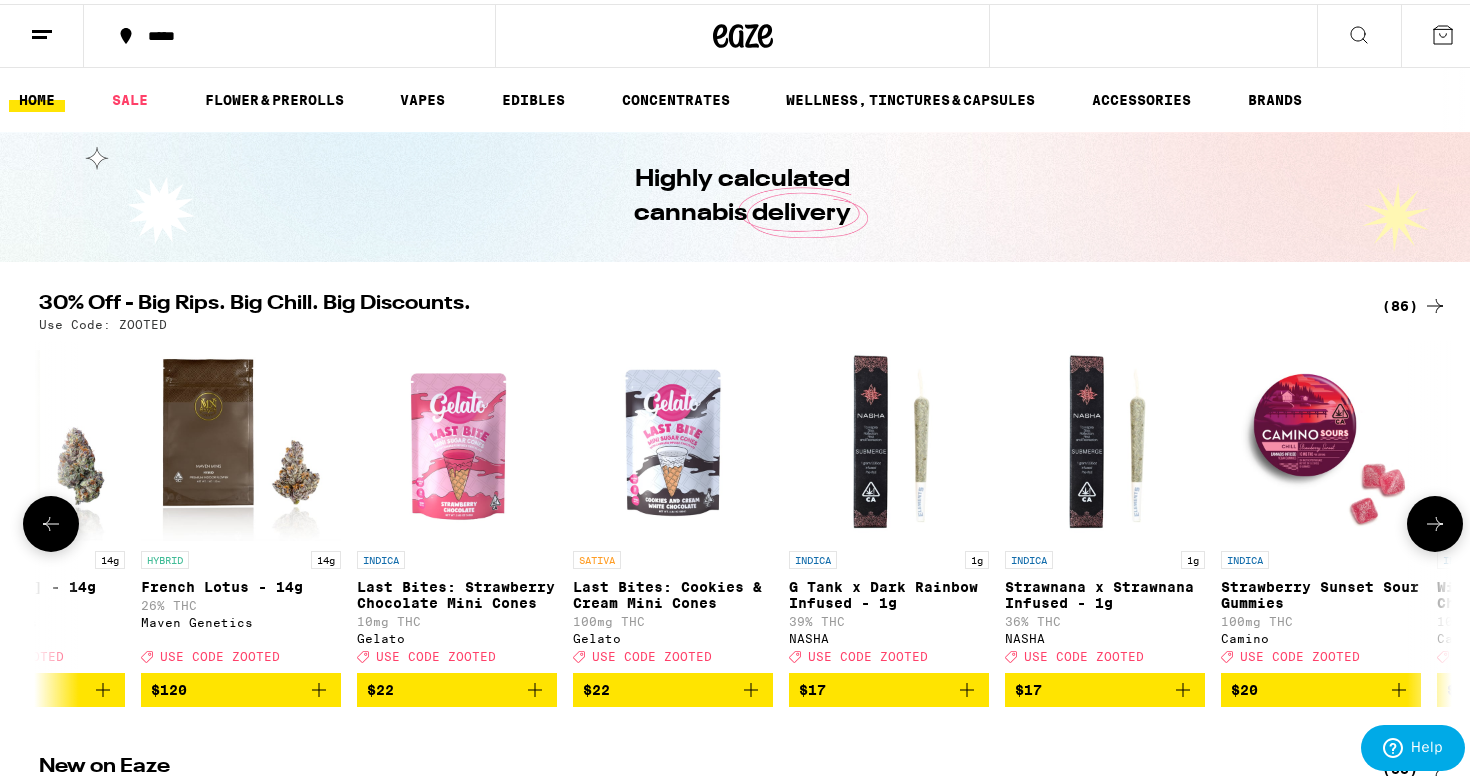 click 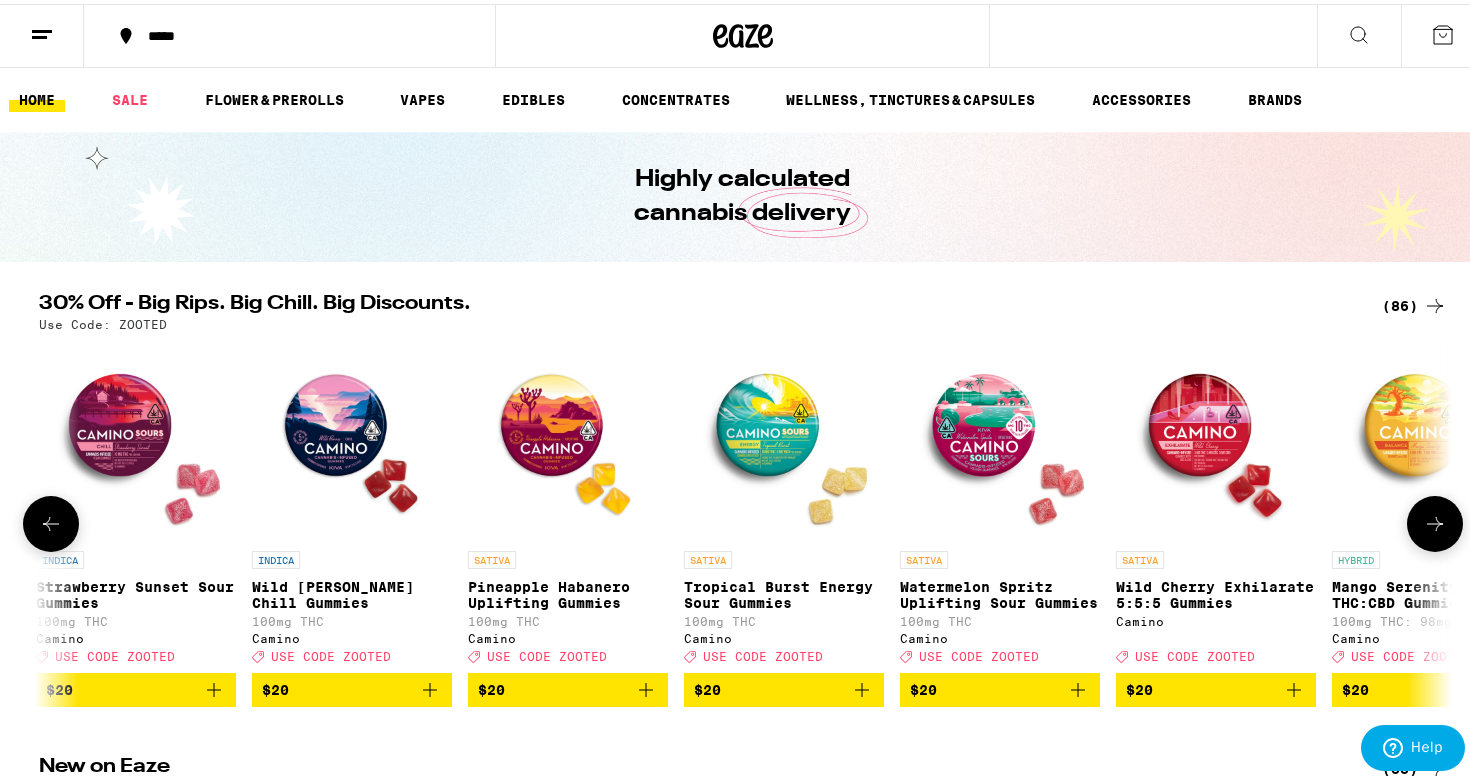 scroll, scrollTop: 0, scrollLeft: 4760, axis: horizontal 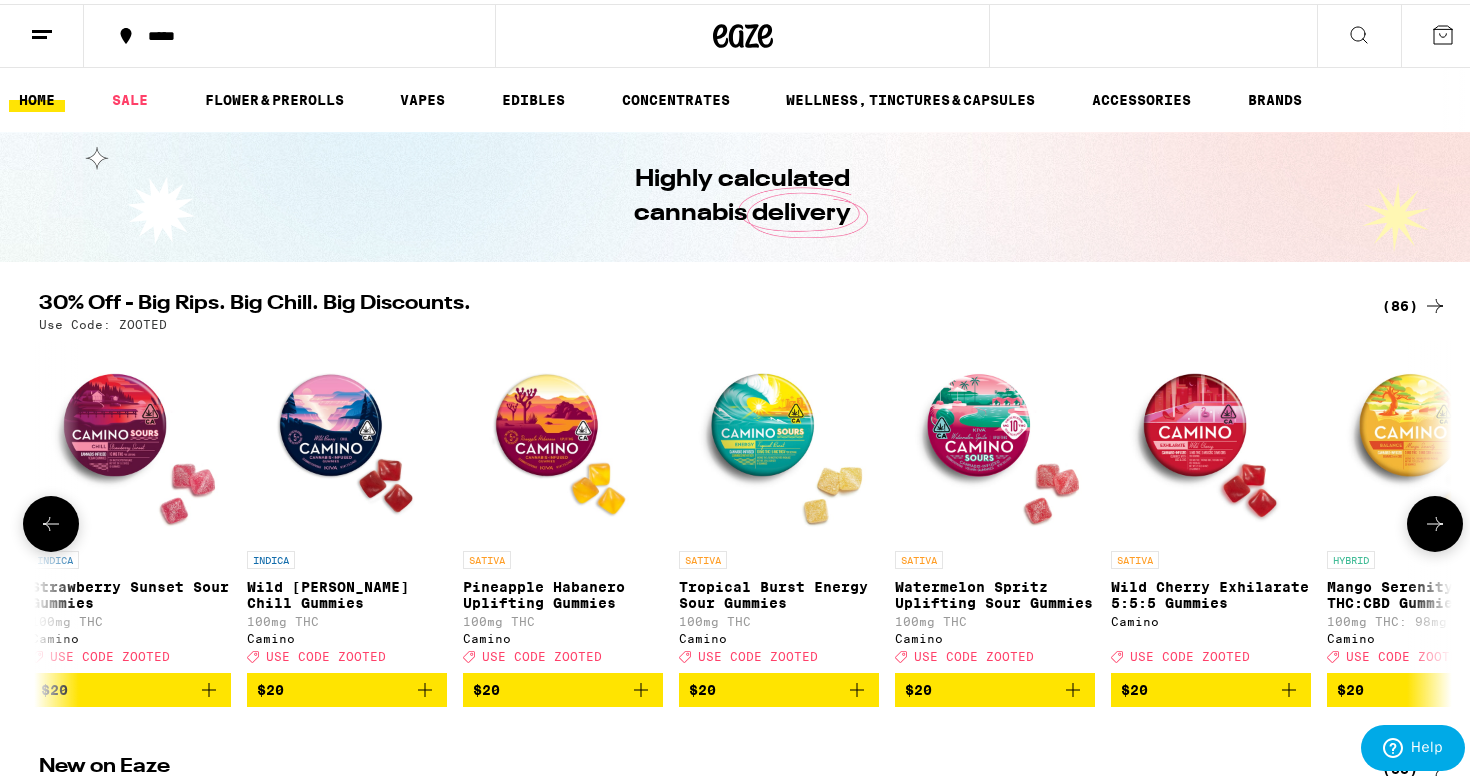 click on "Watermelon Spritz Uplifting Sour Gummies" at bounding box center (995, 591) 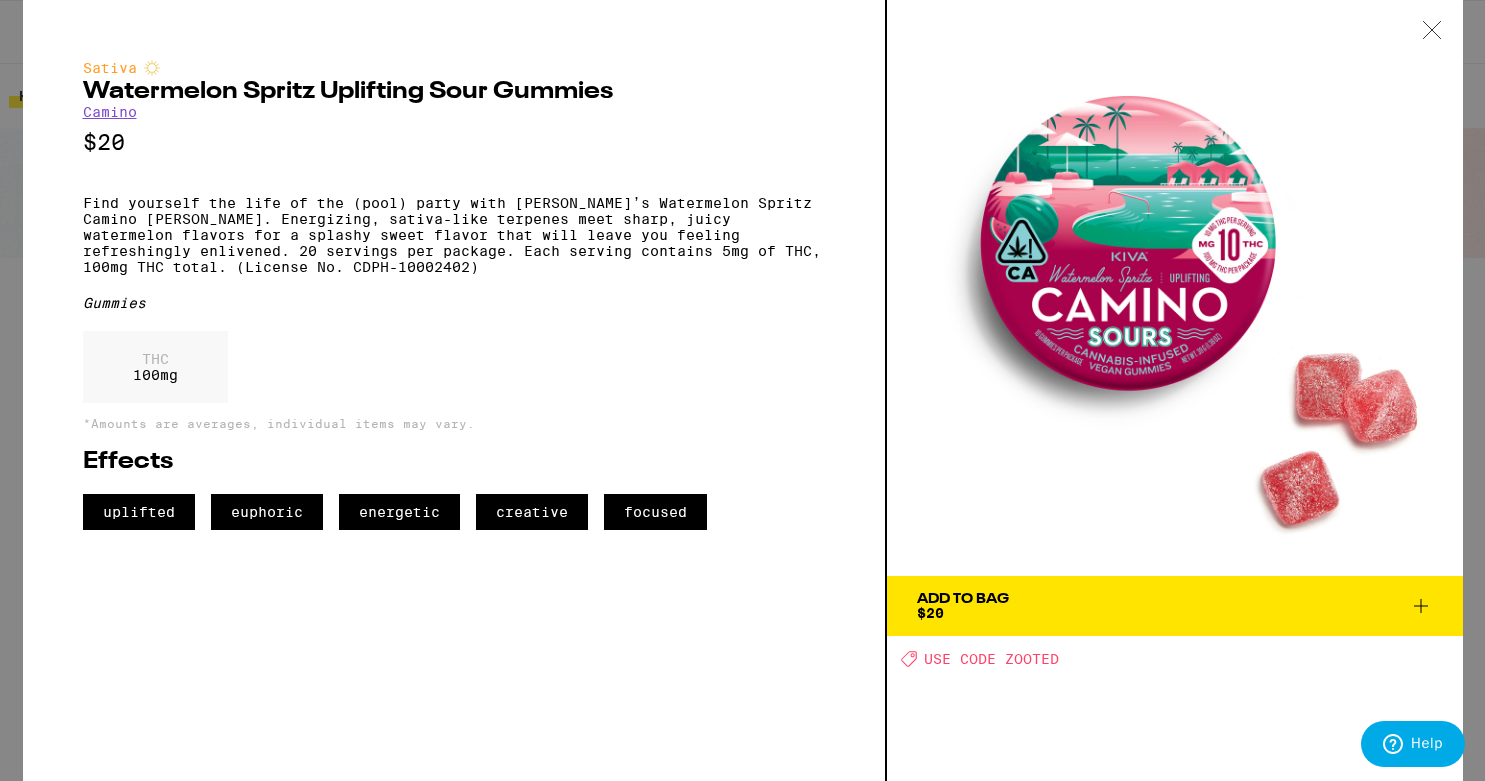 click on "USE CODE ZOOTED" at bounding box center [991, 659] 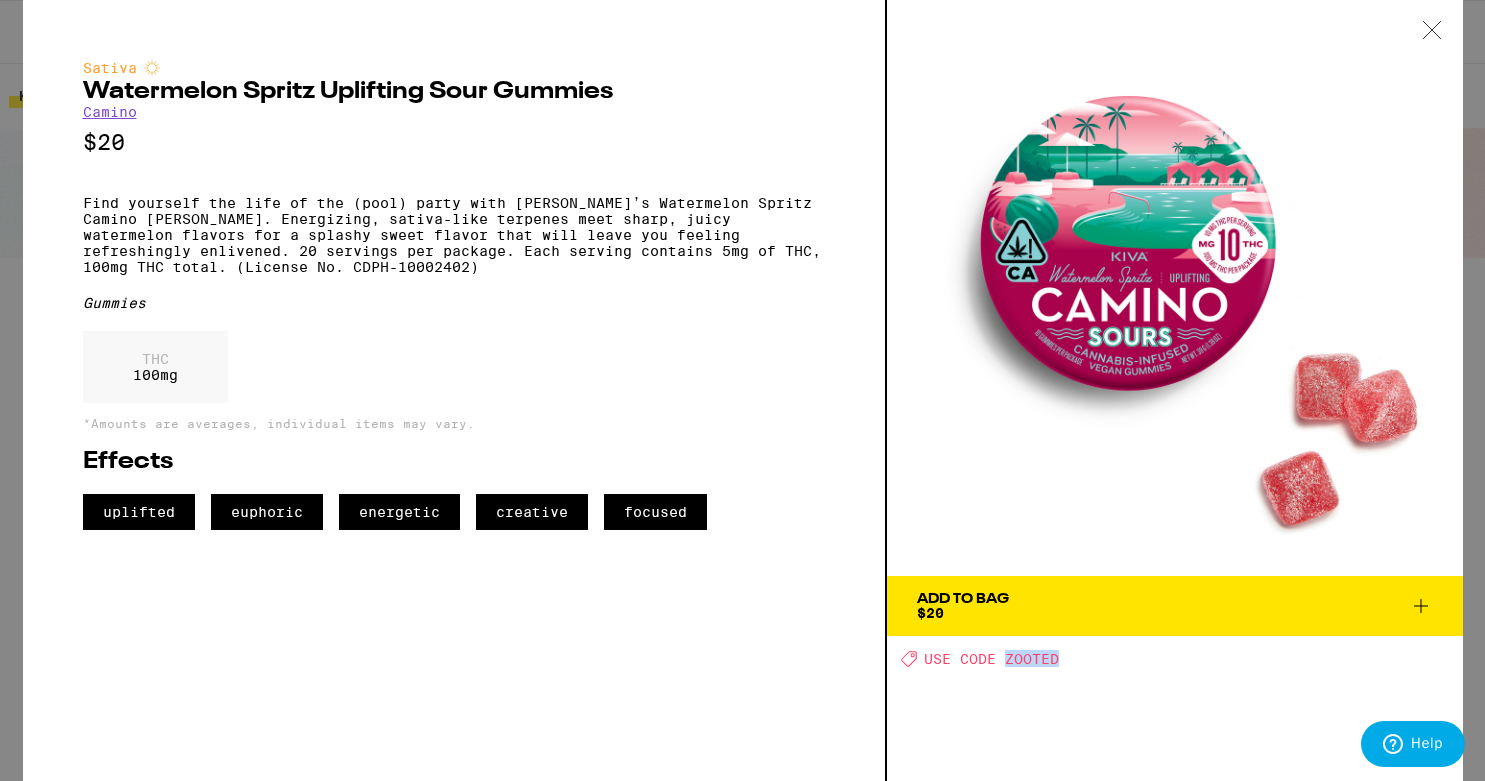 click on "USE CODE ZOOTED" at bounding box center (991, 659) 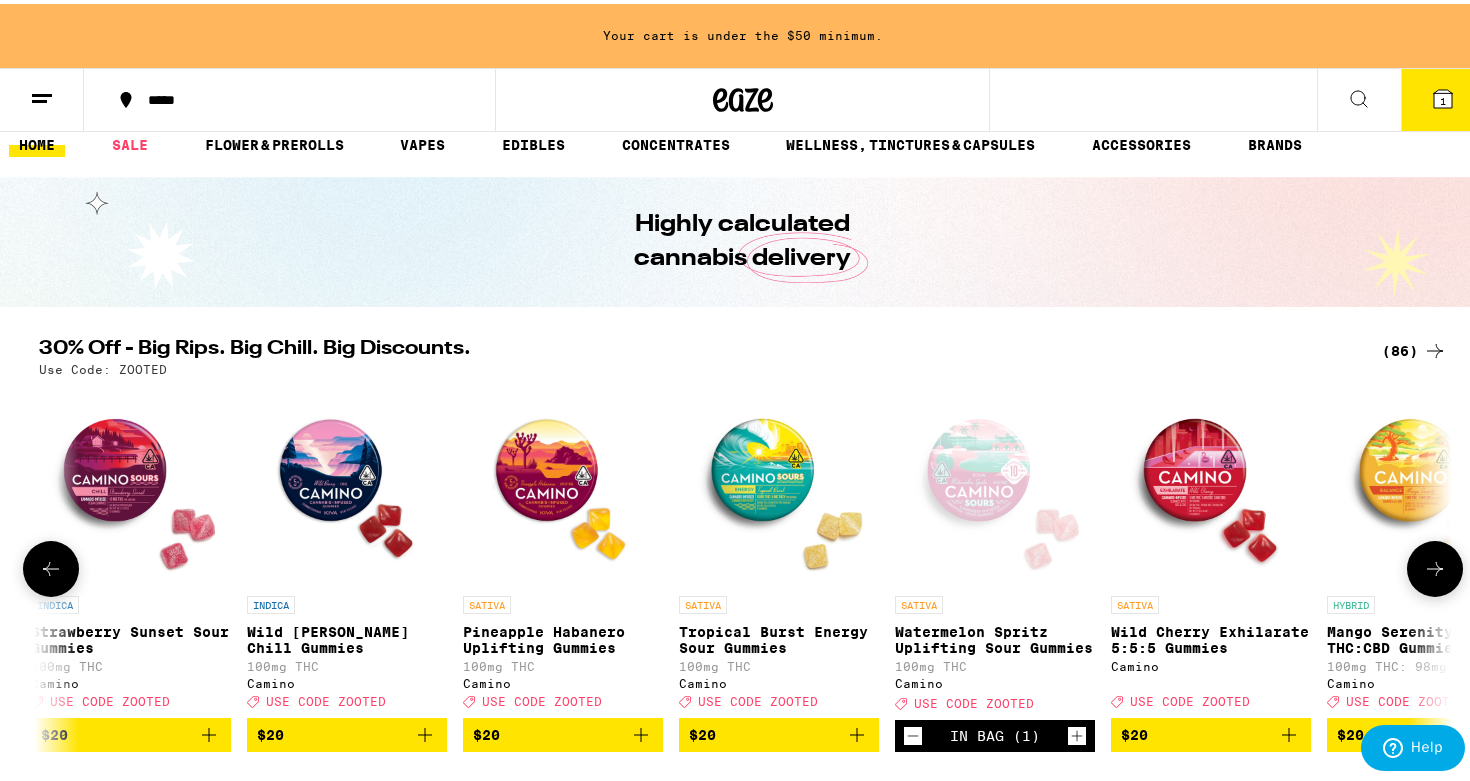 scroll, scrollTop: 191, scrollLeft: 0, axis: vertical 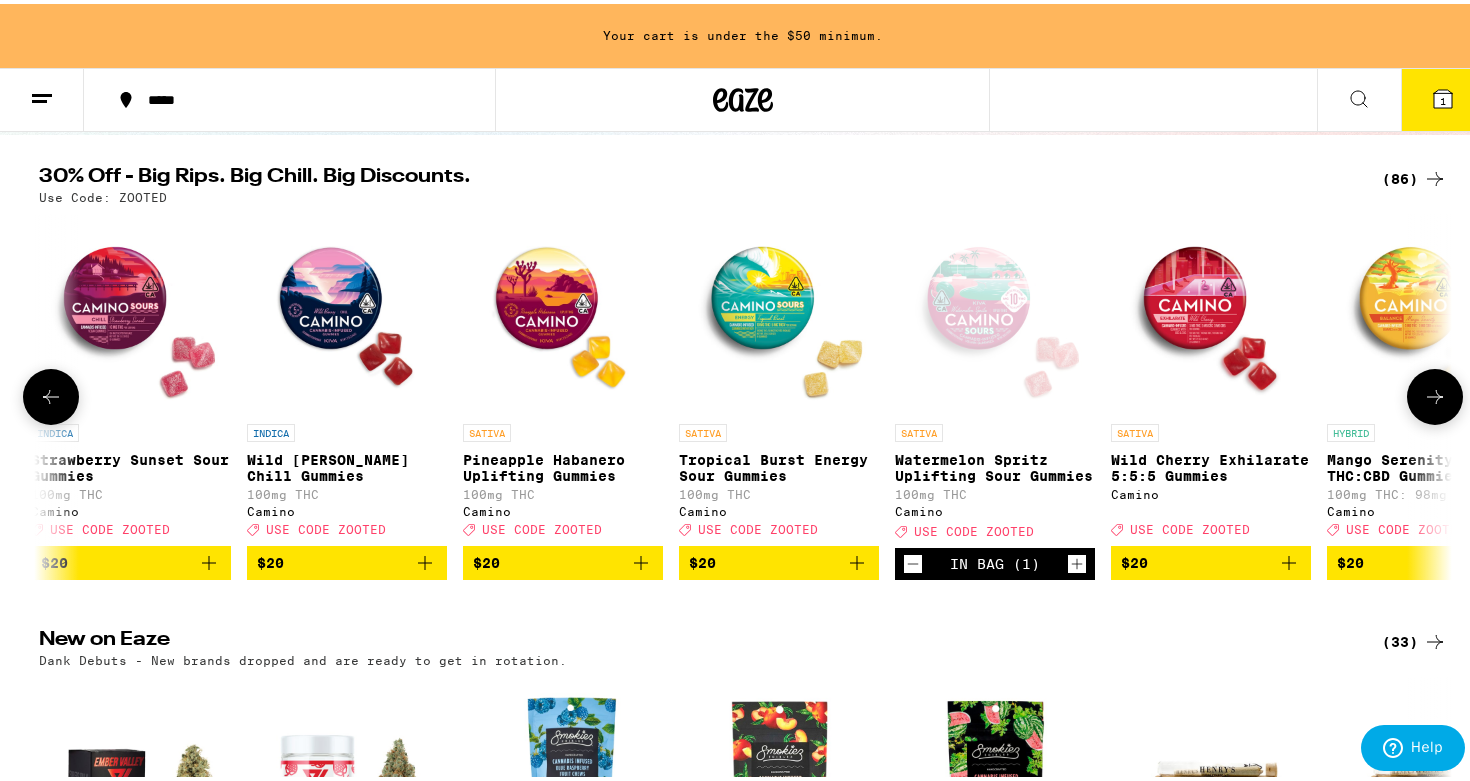 click 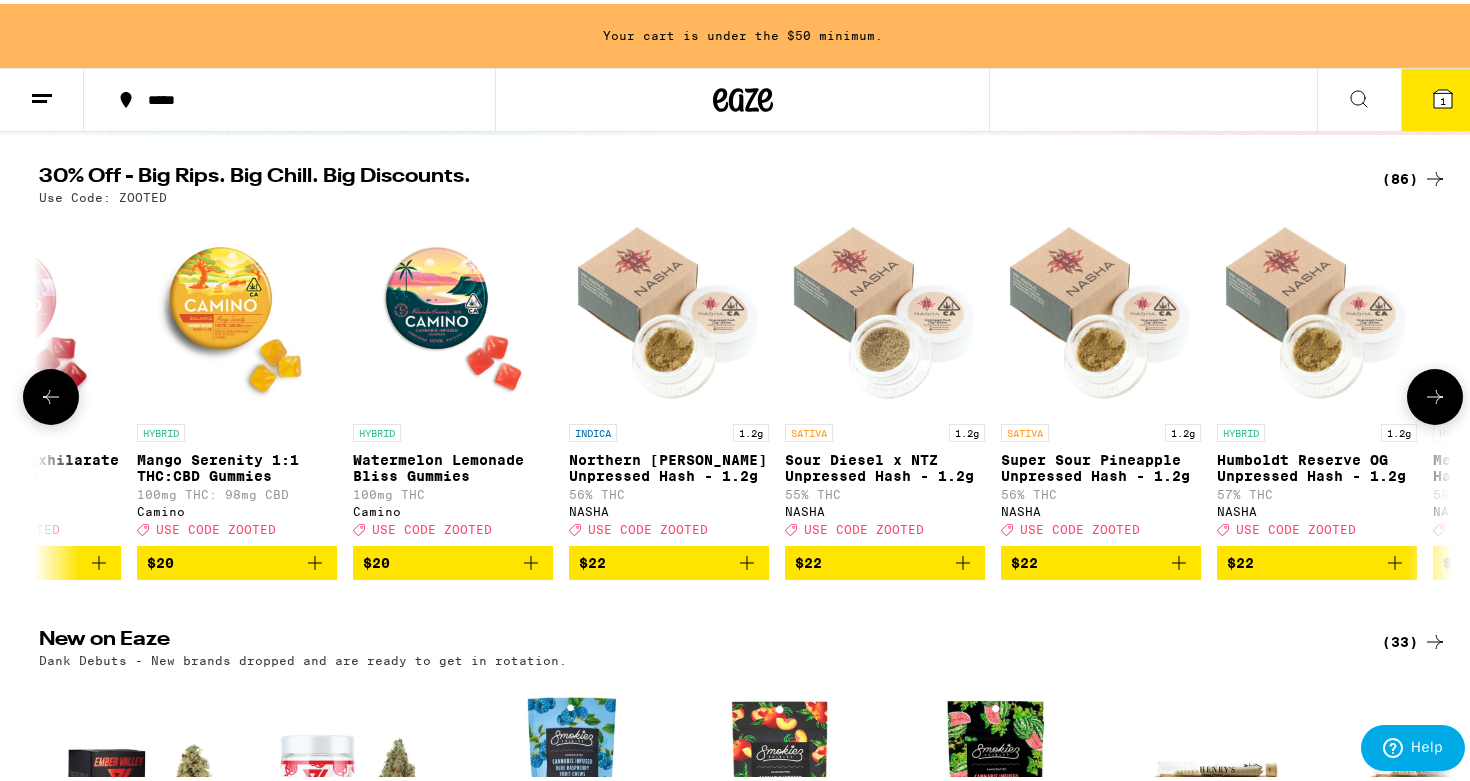 click 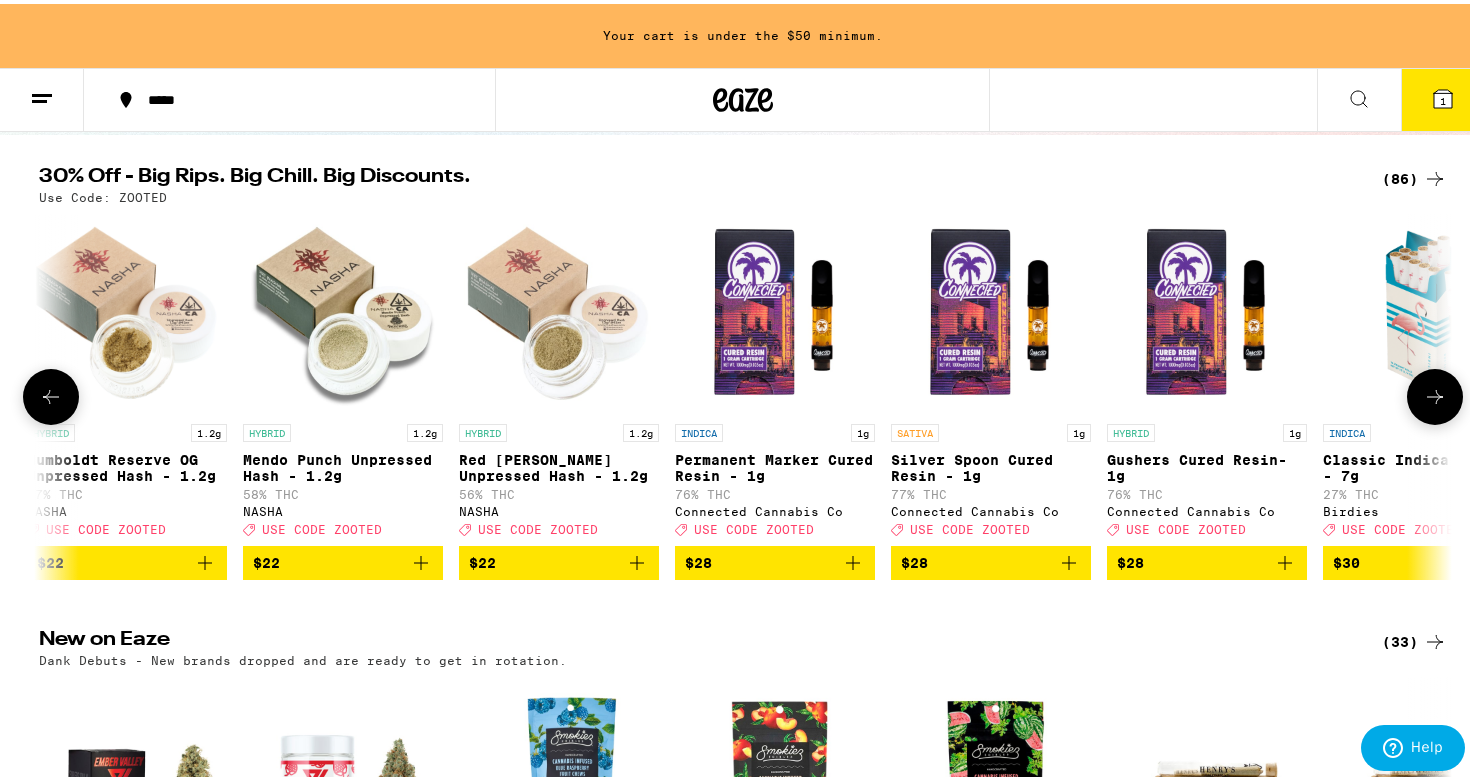 click 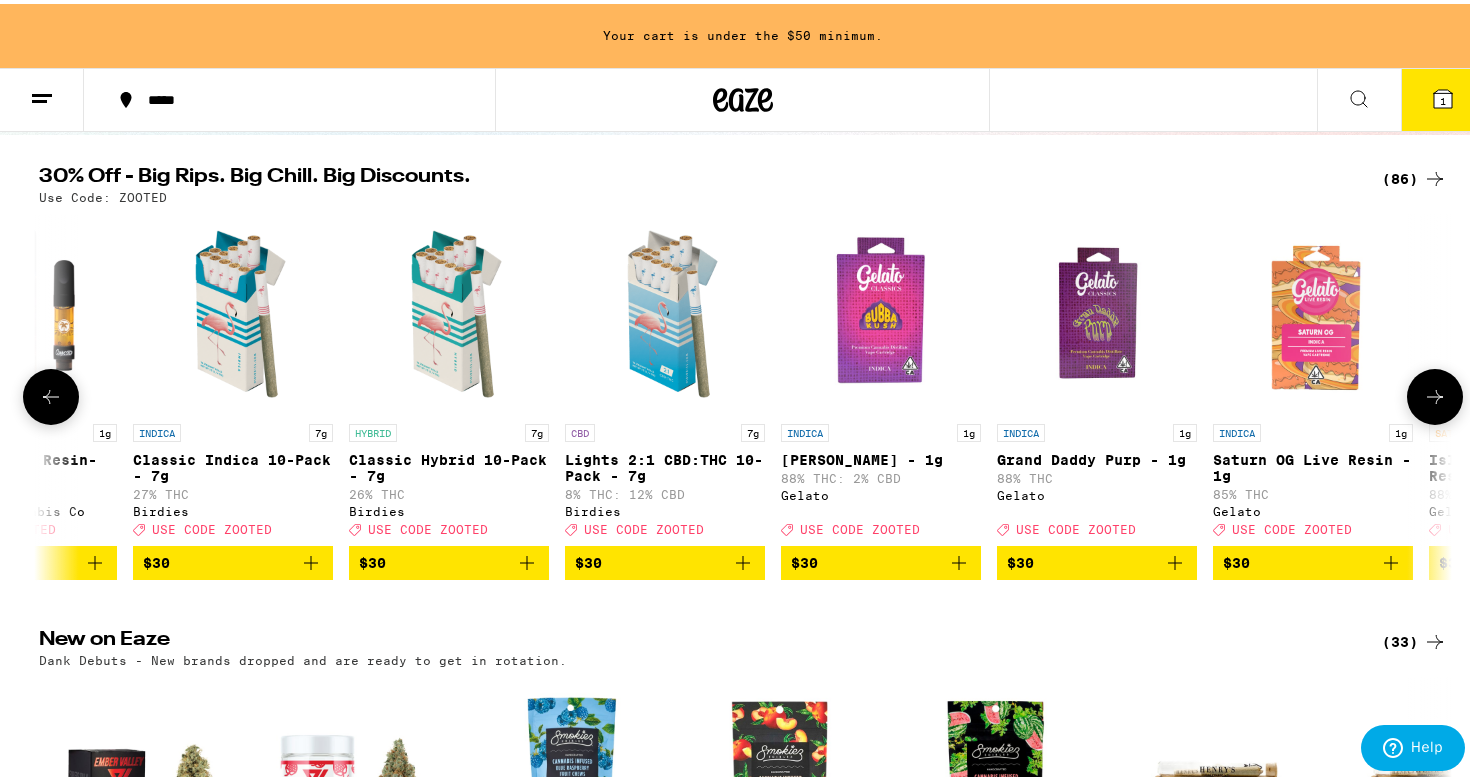 click 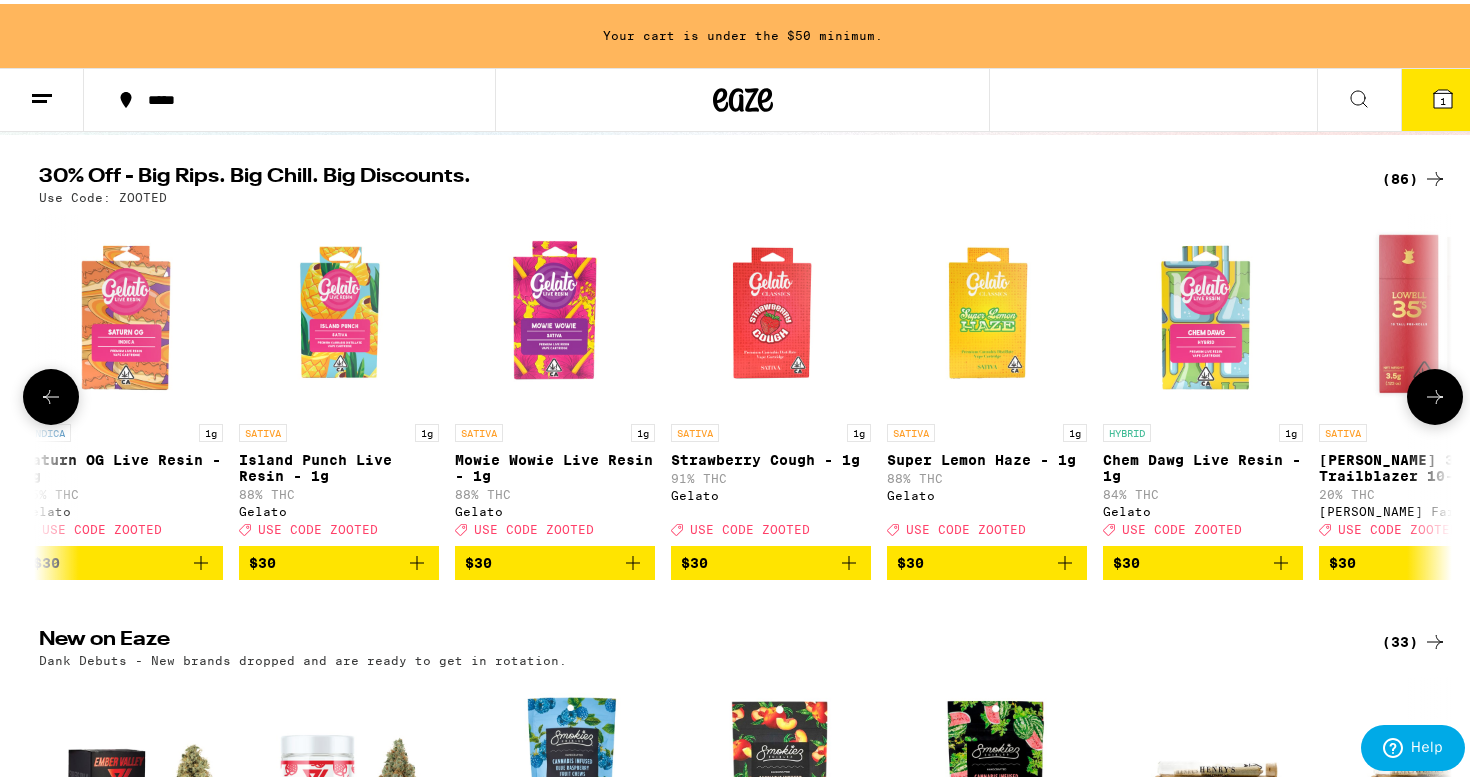 click 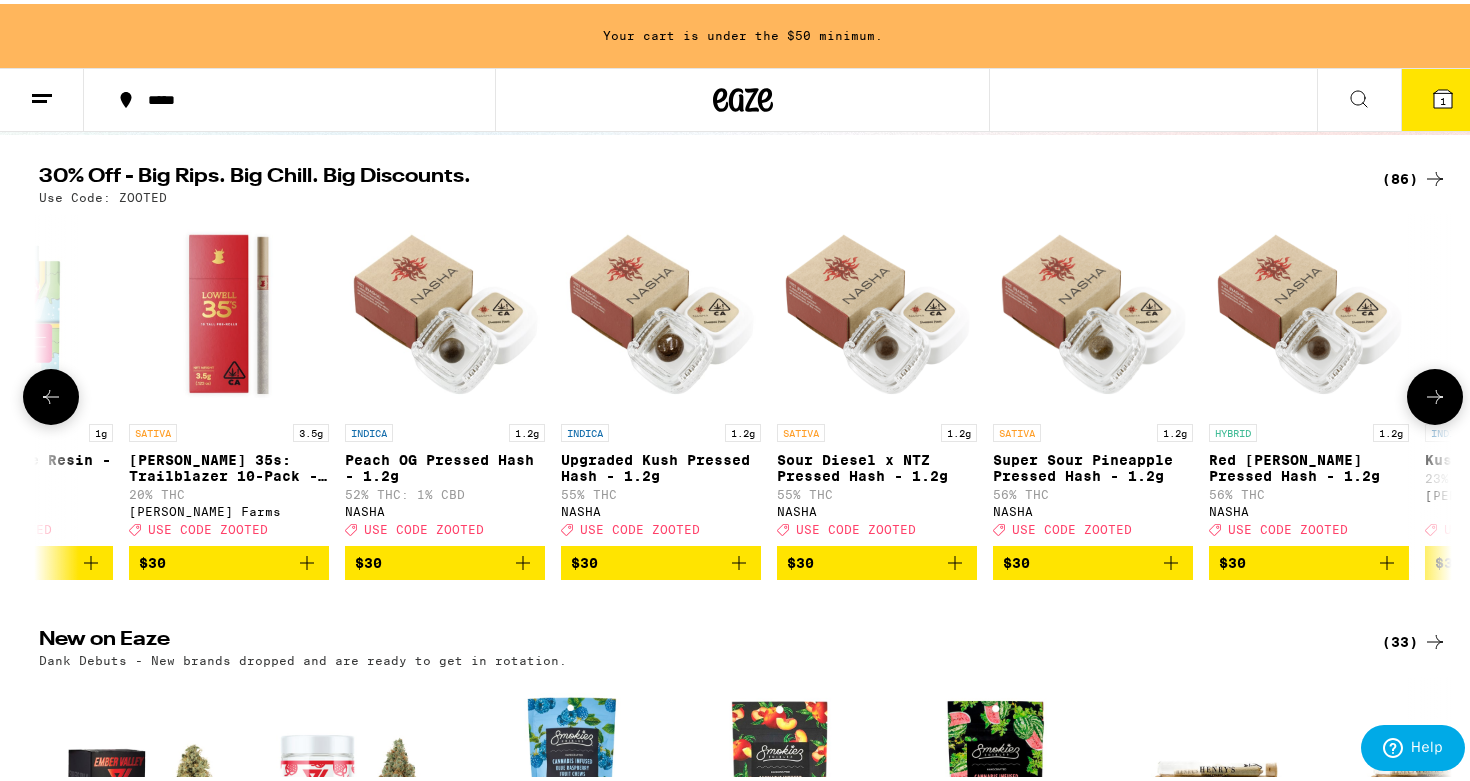click 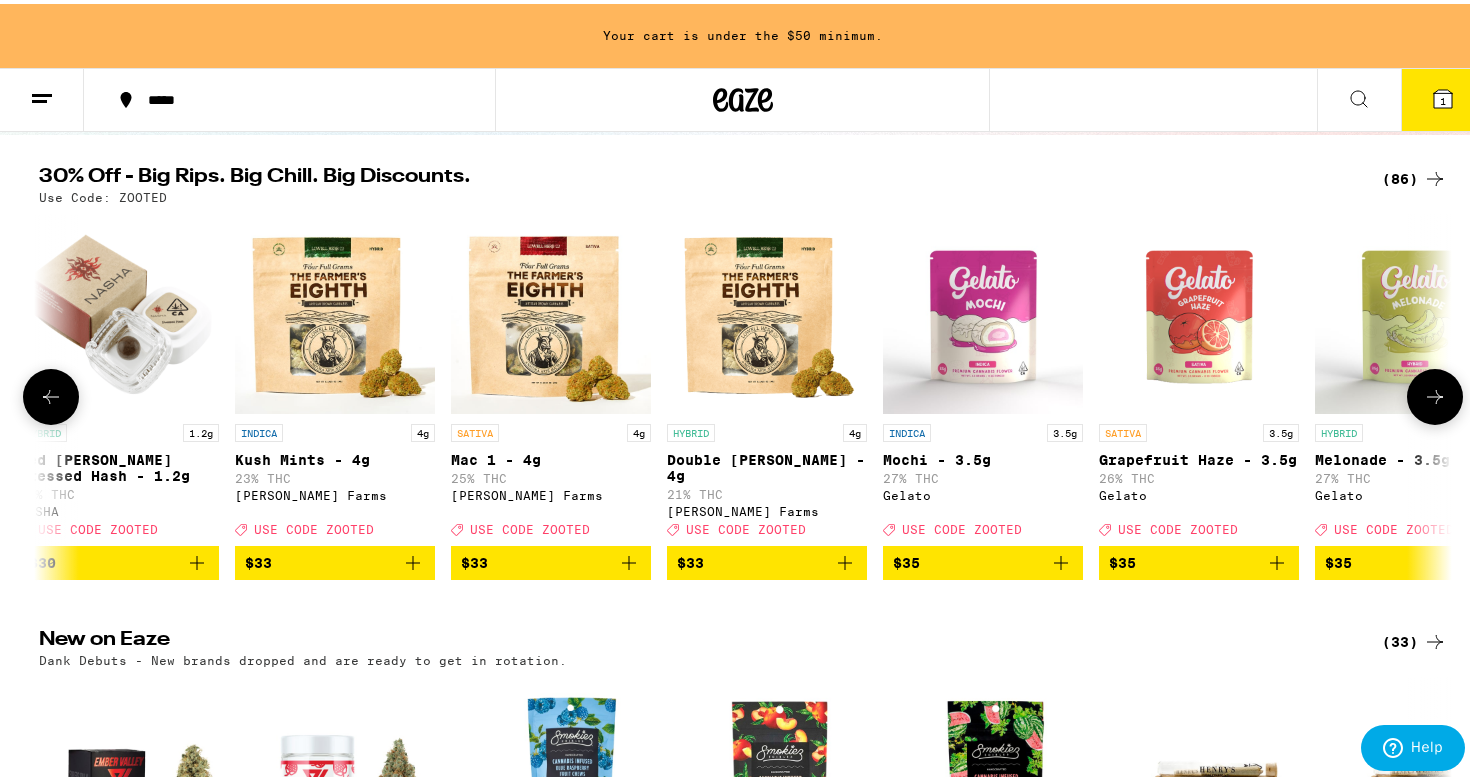 click 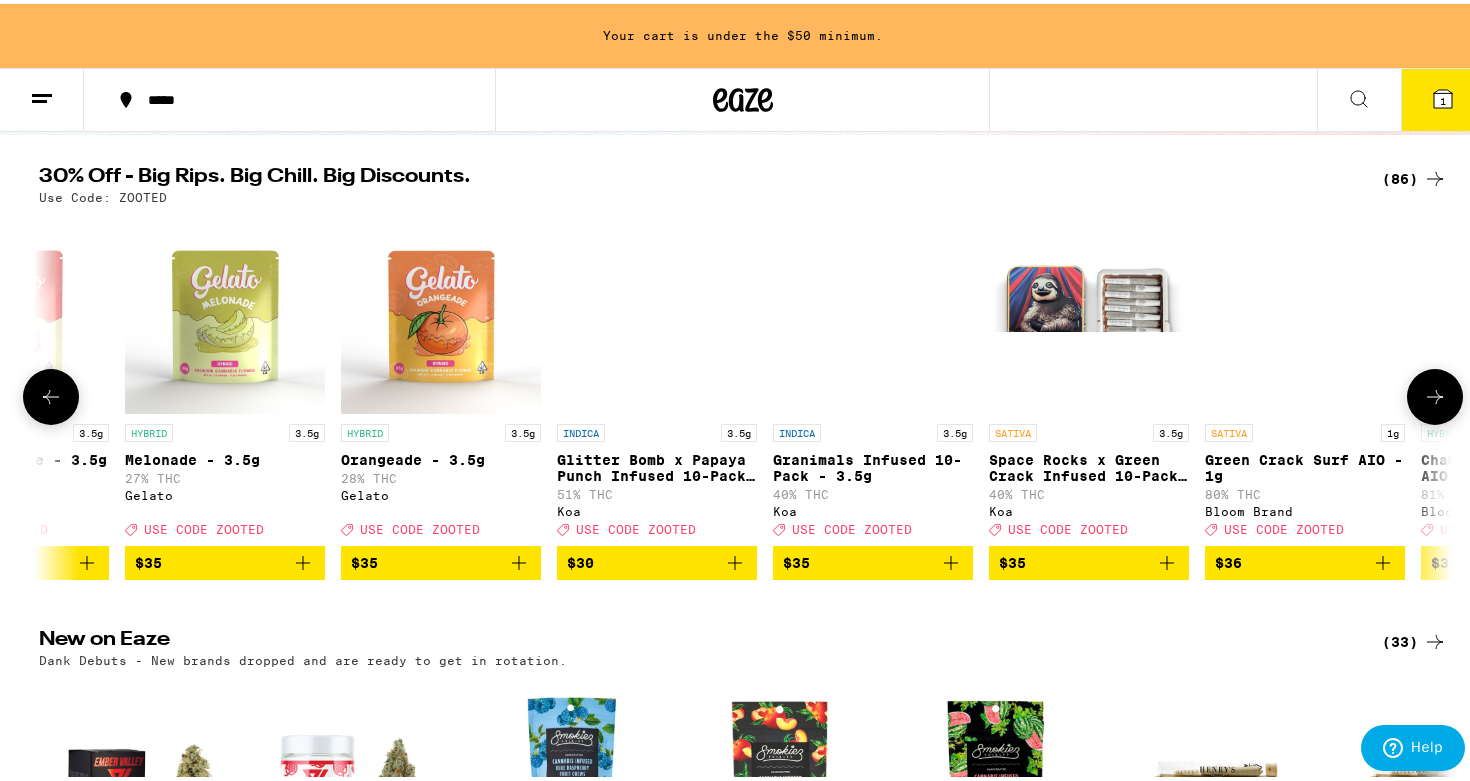 click 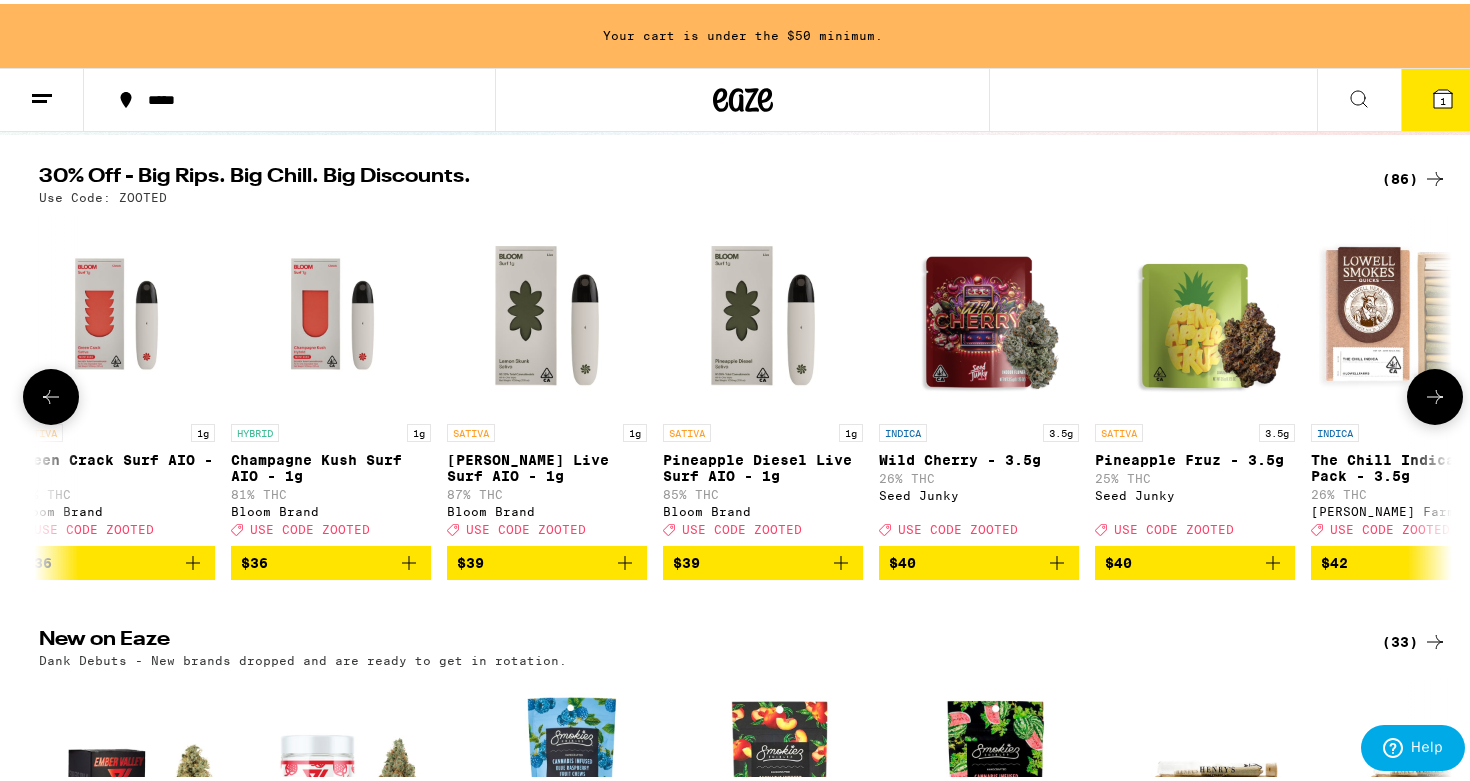click 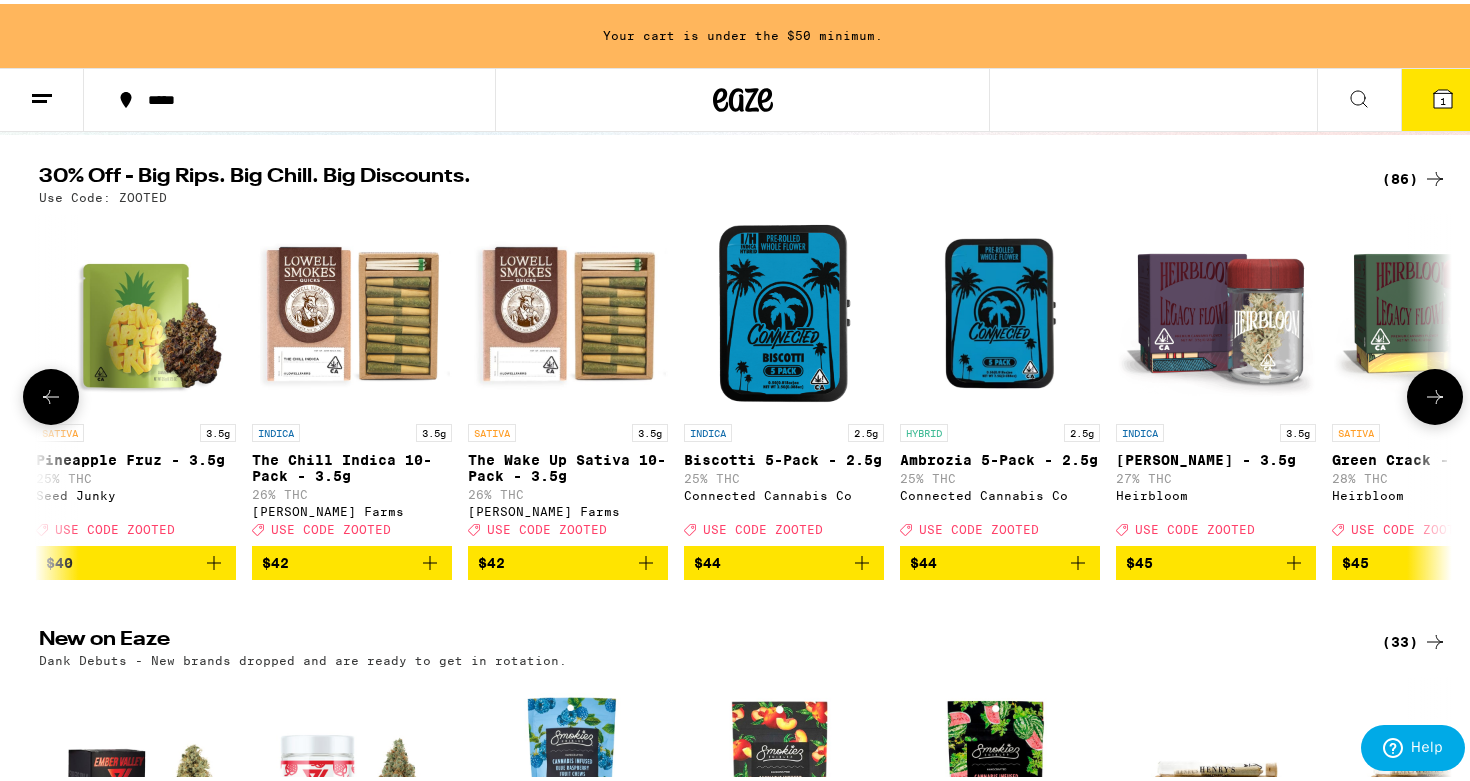 scroll, scrollTop: 0, scrollLeft: 15470, axis: horizontal 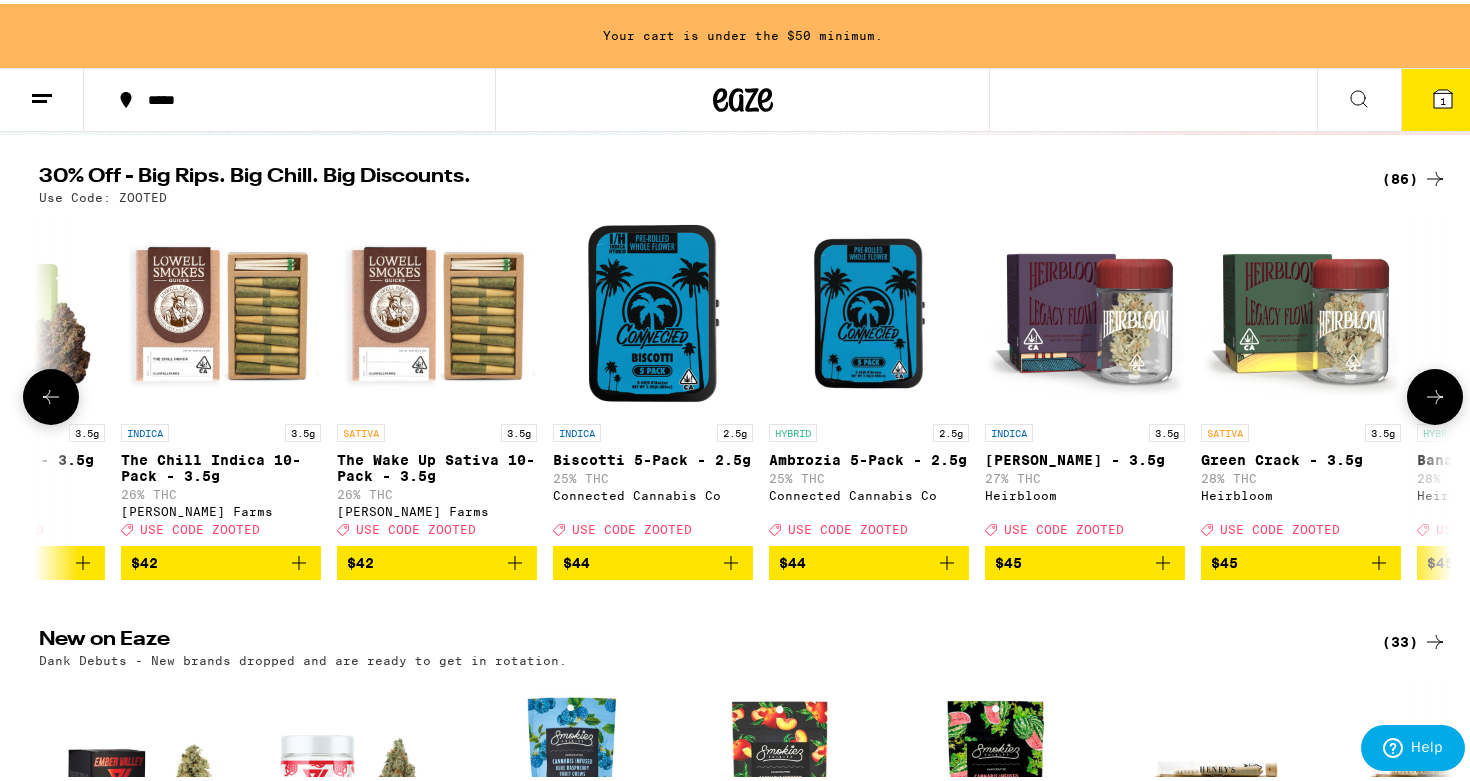 click 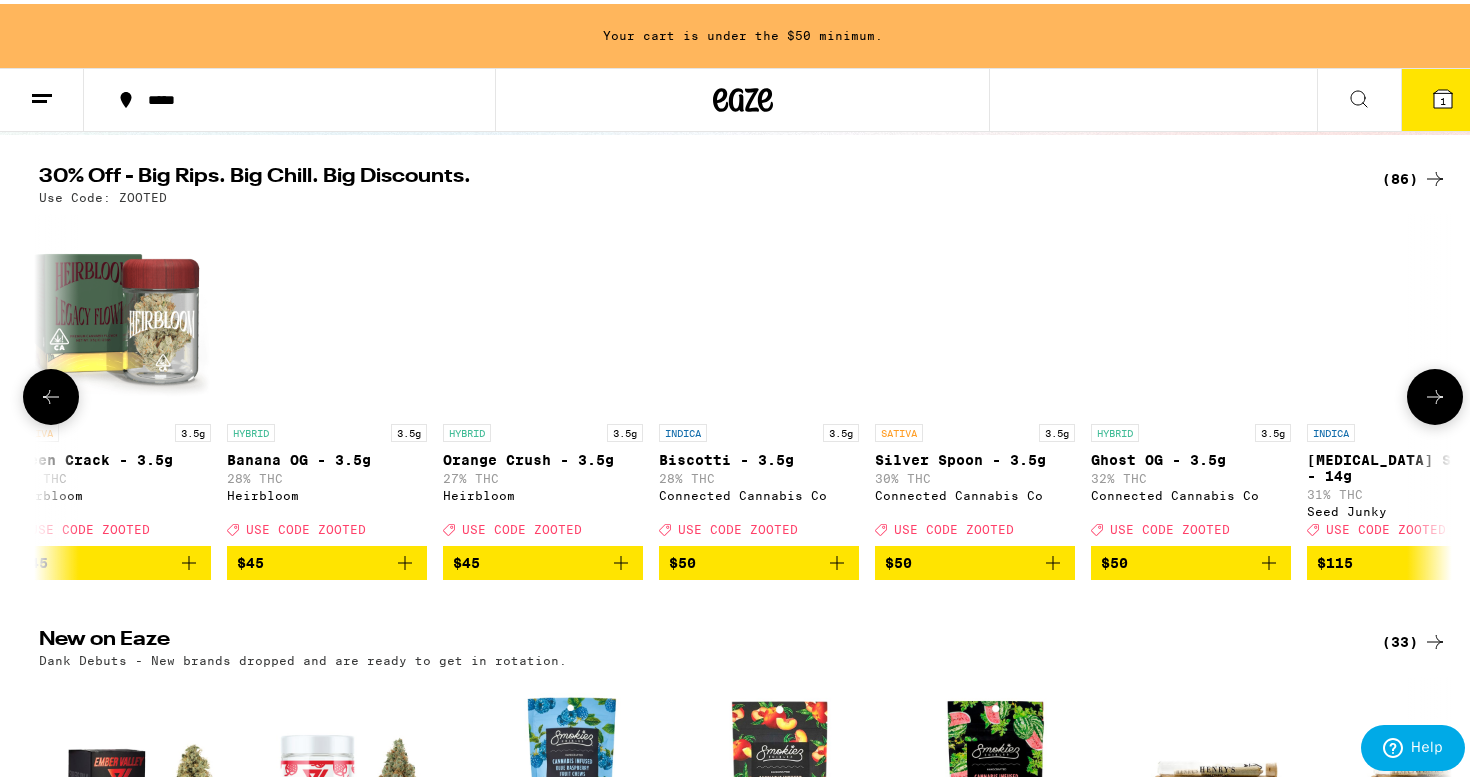 click 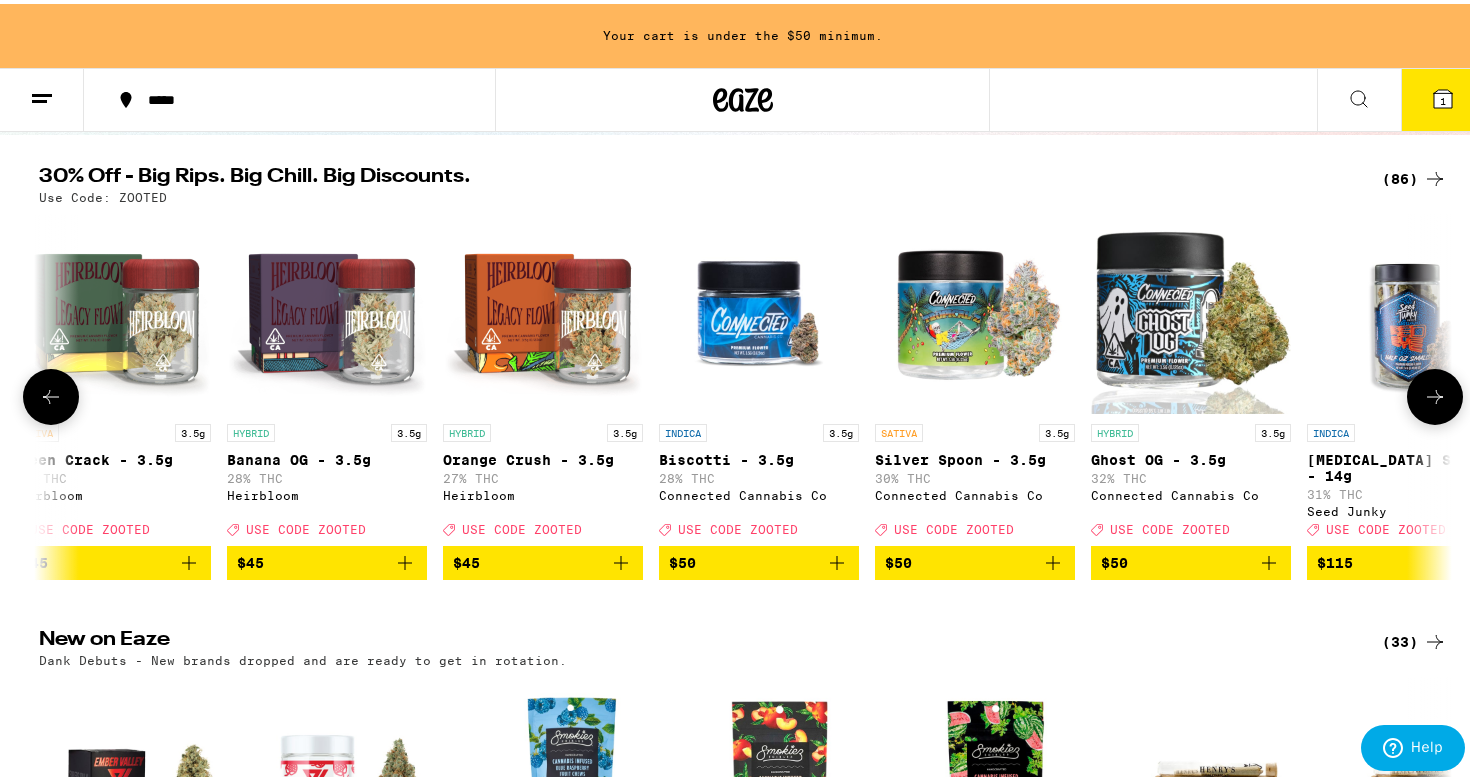 scroll, scrollTop: 0, scrollLeft: 17168, axis: horizontal 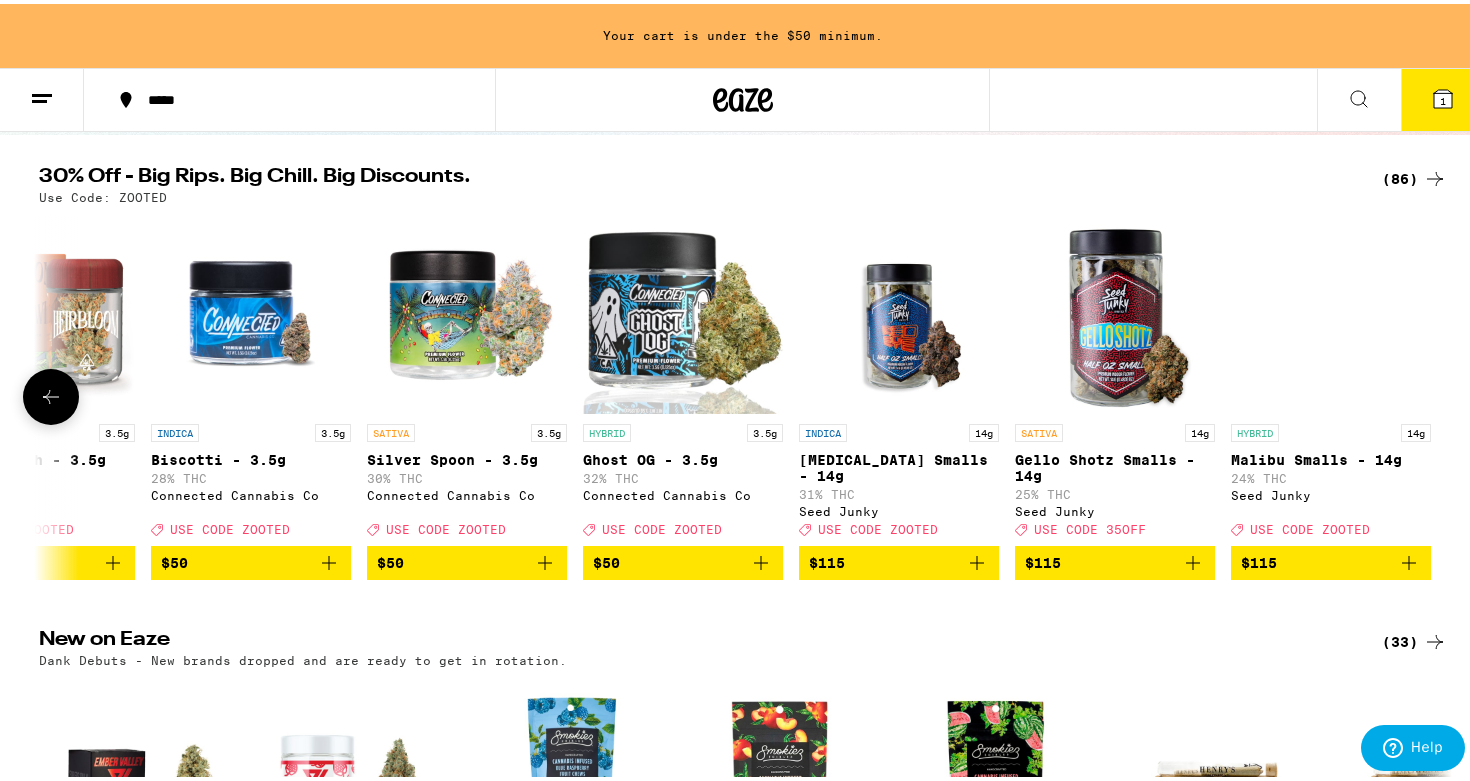 click at bounding box center (1435, 393) 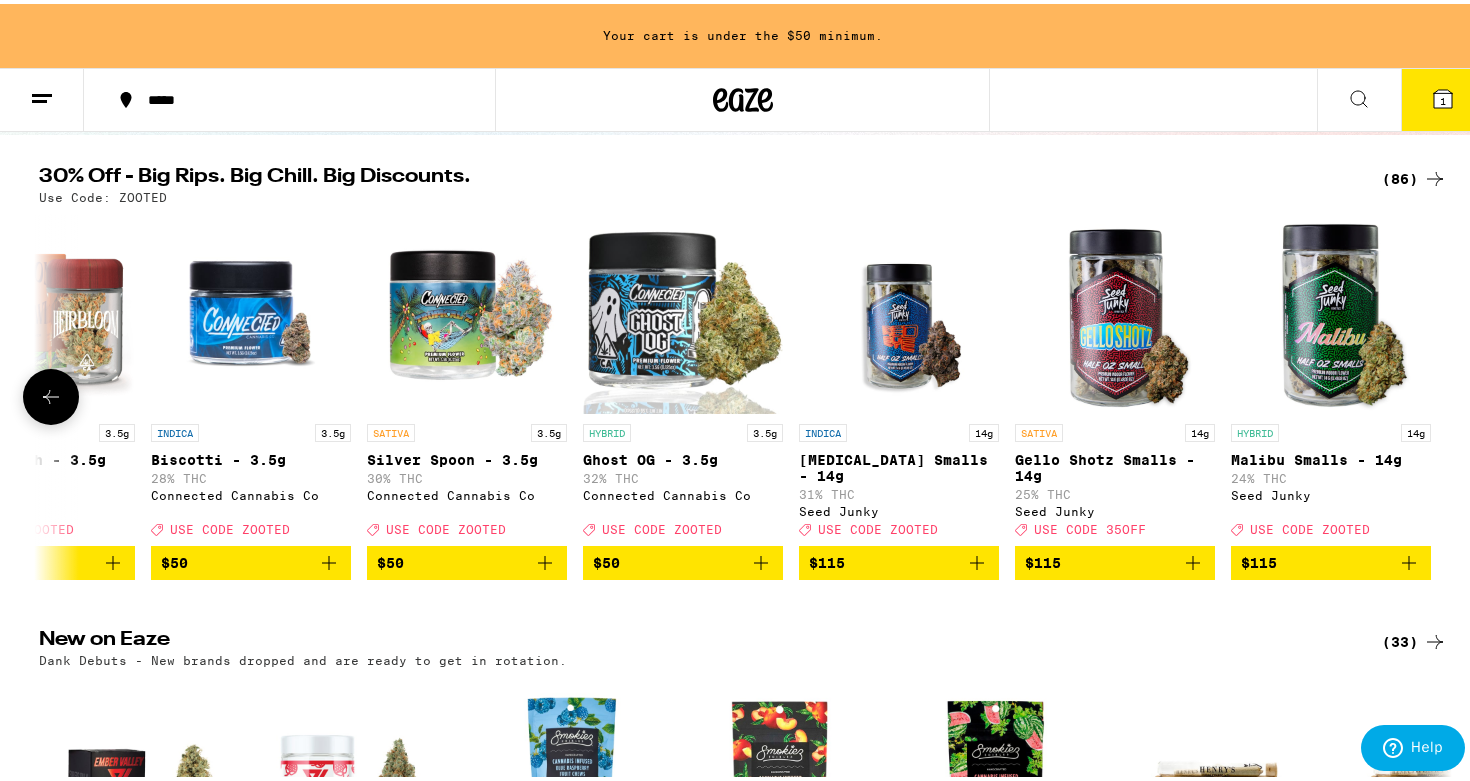 click 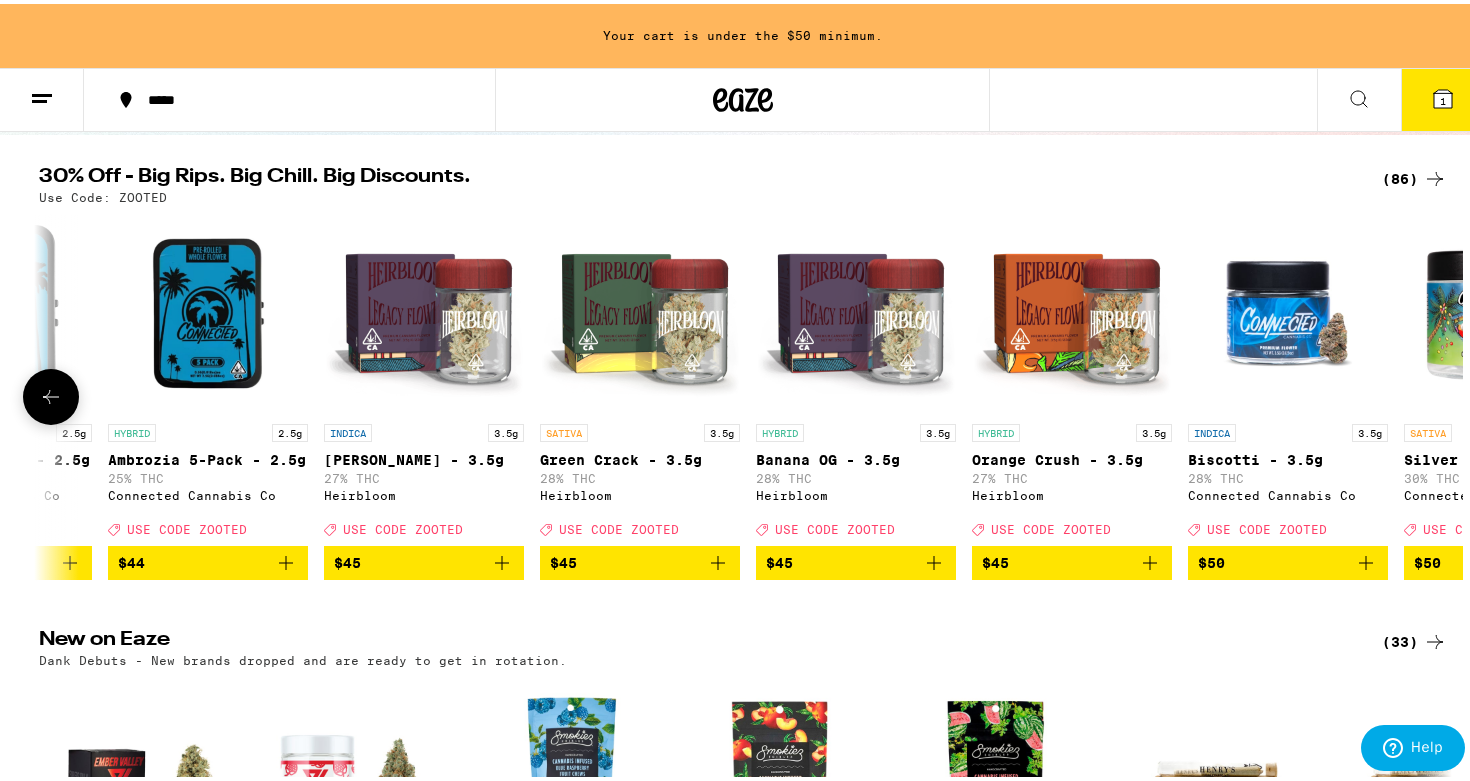 click 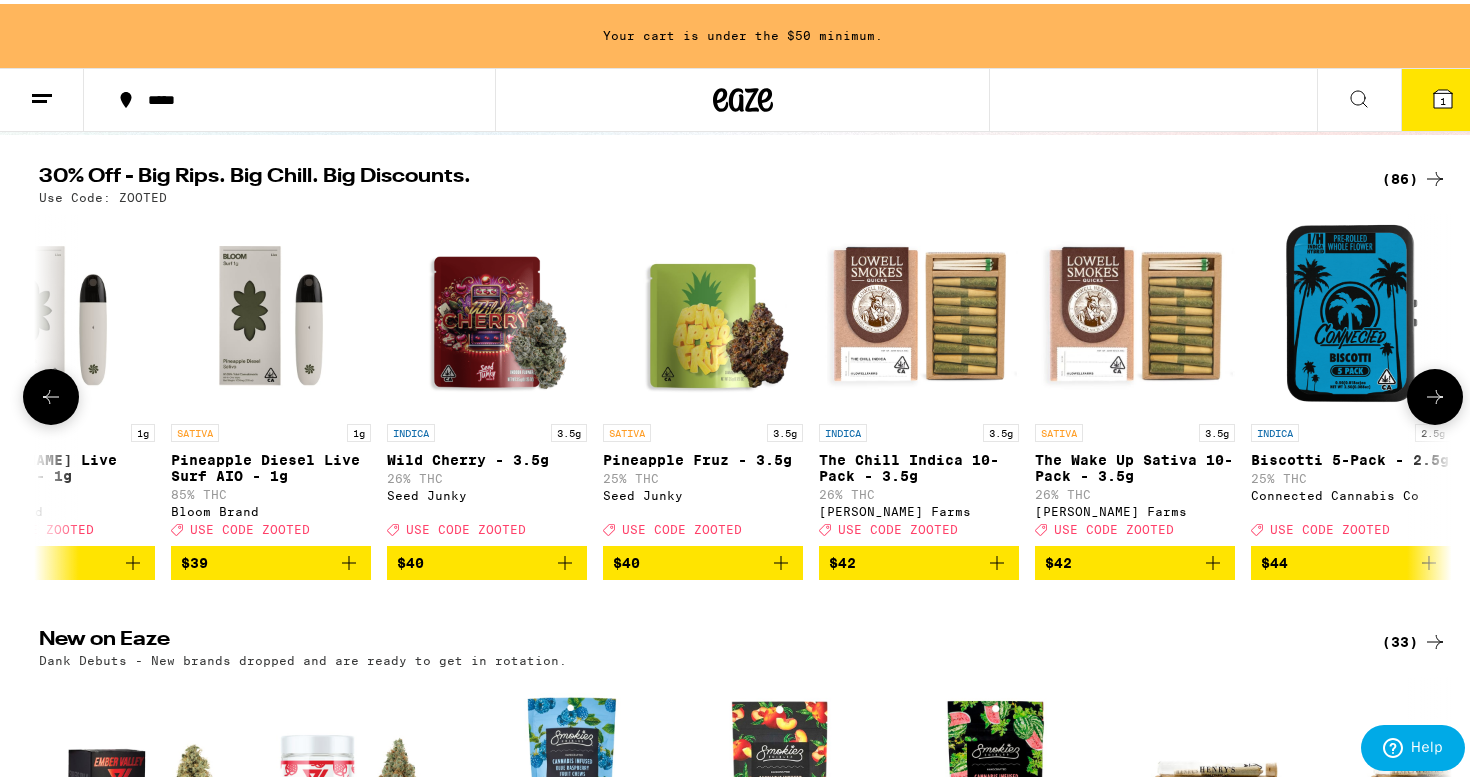 click 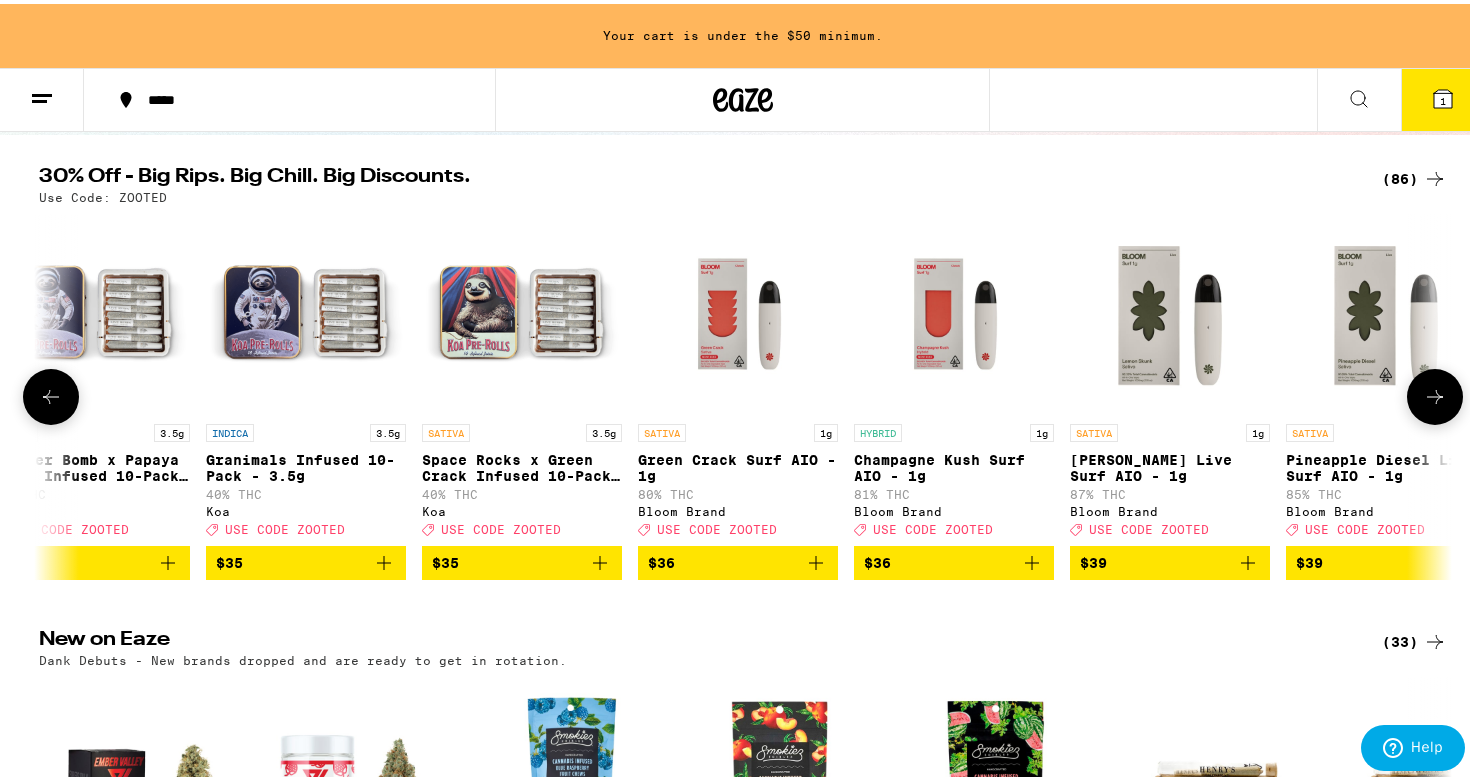click 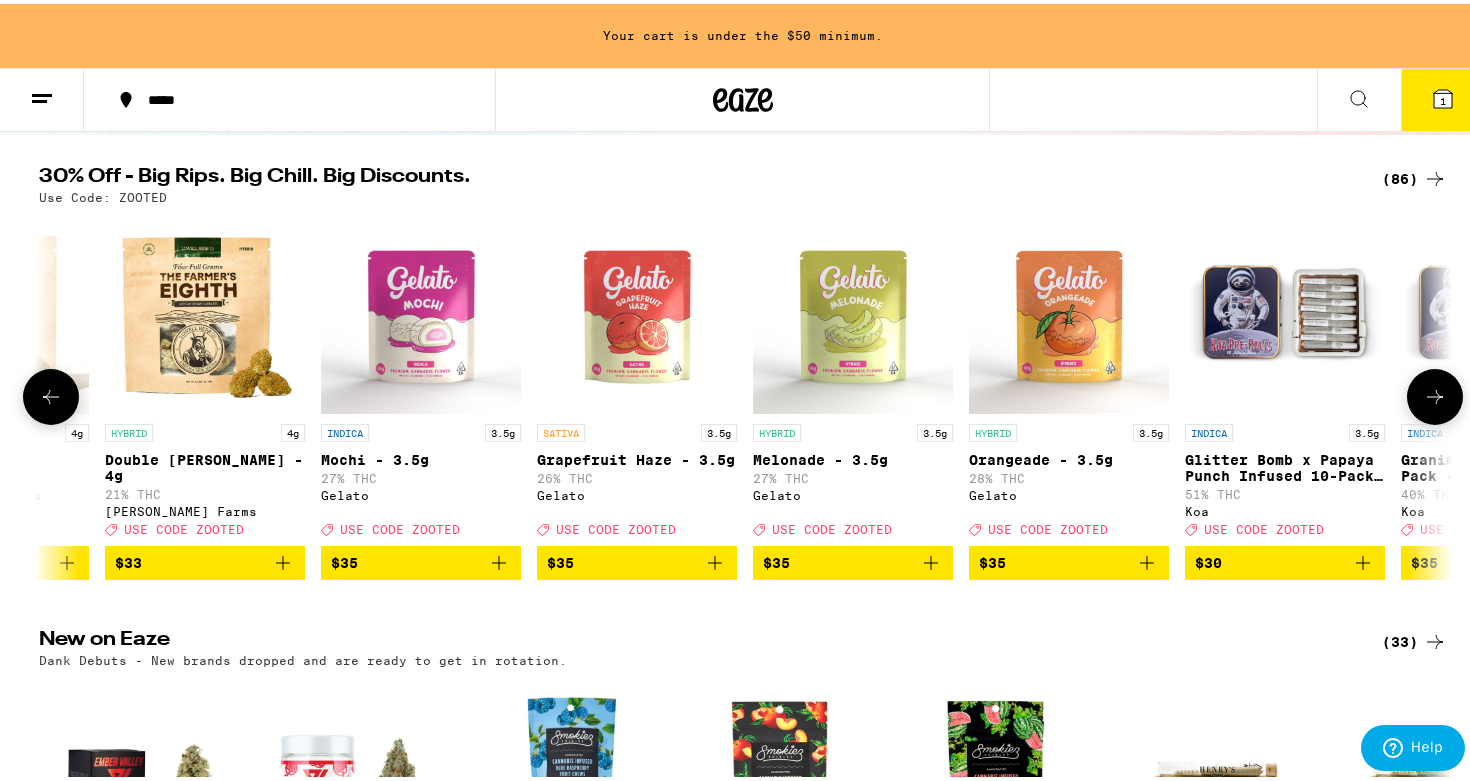 click 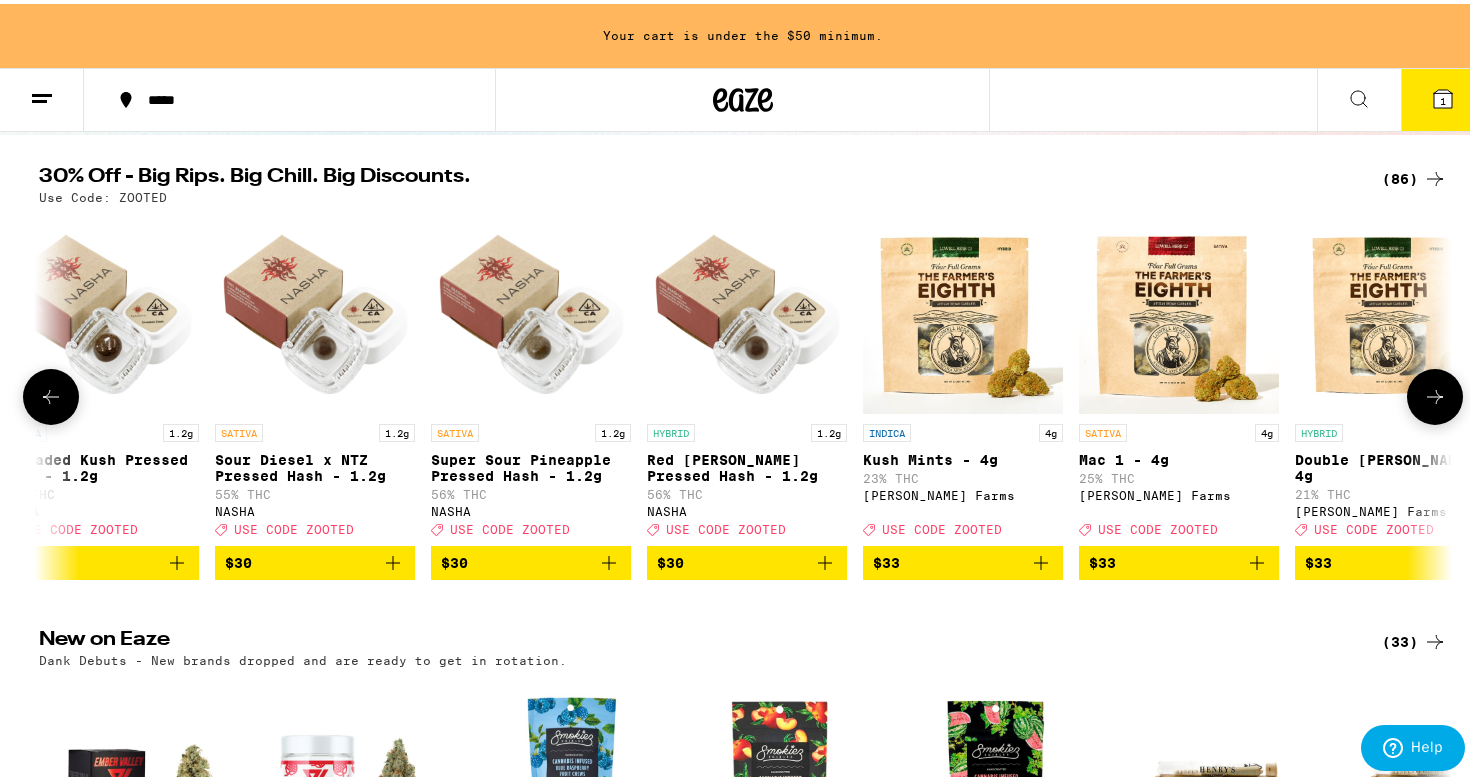 click 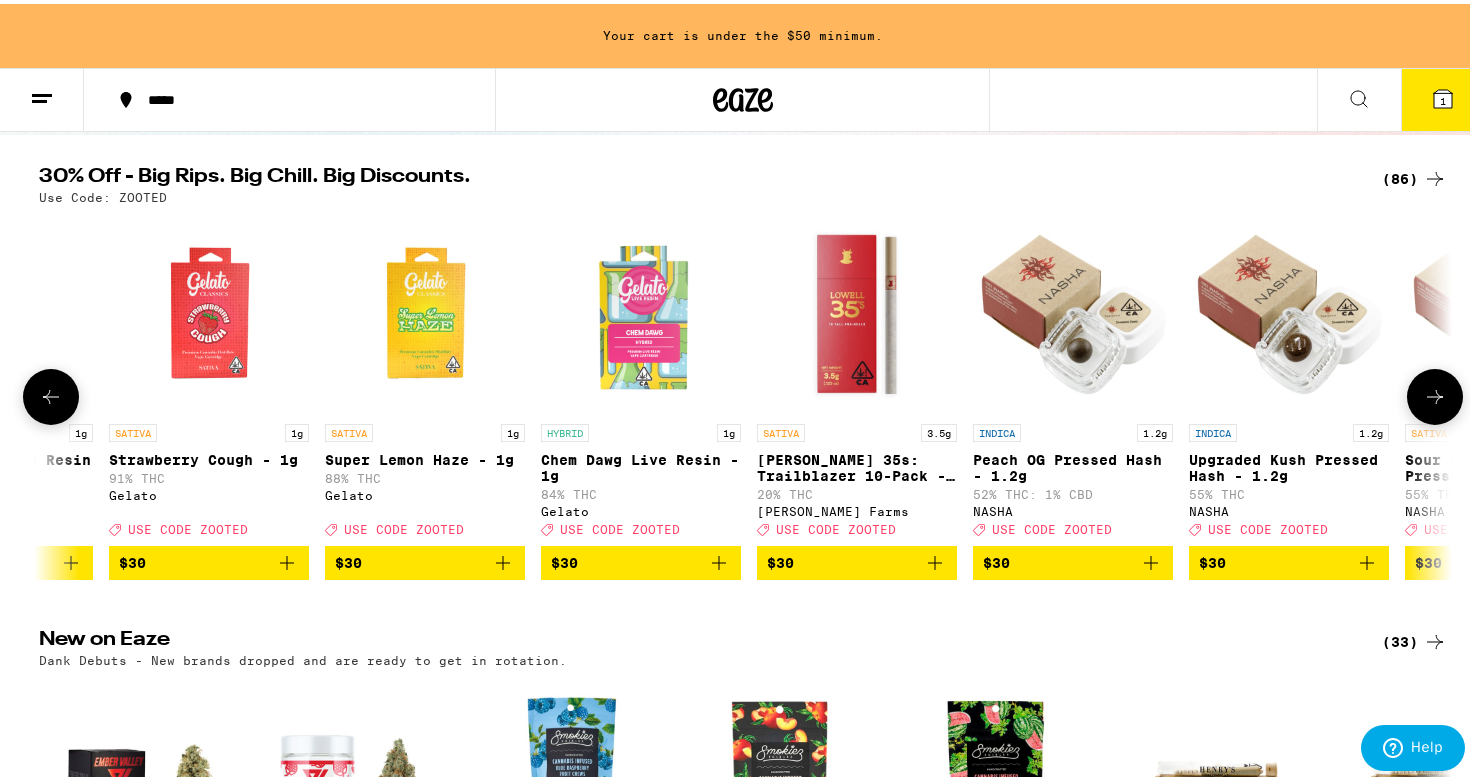 click 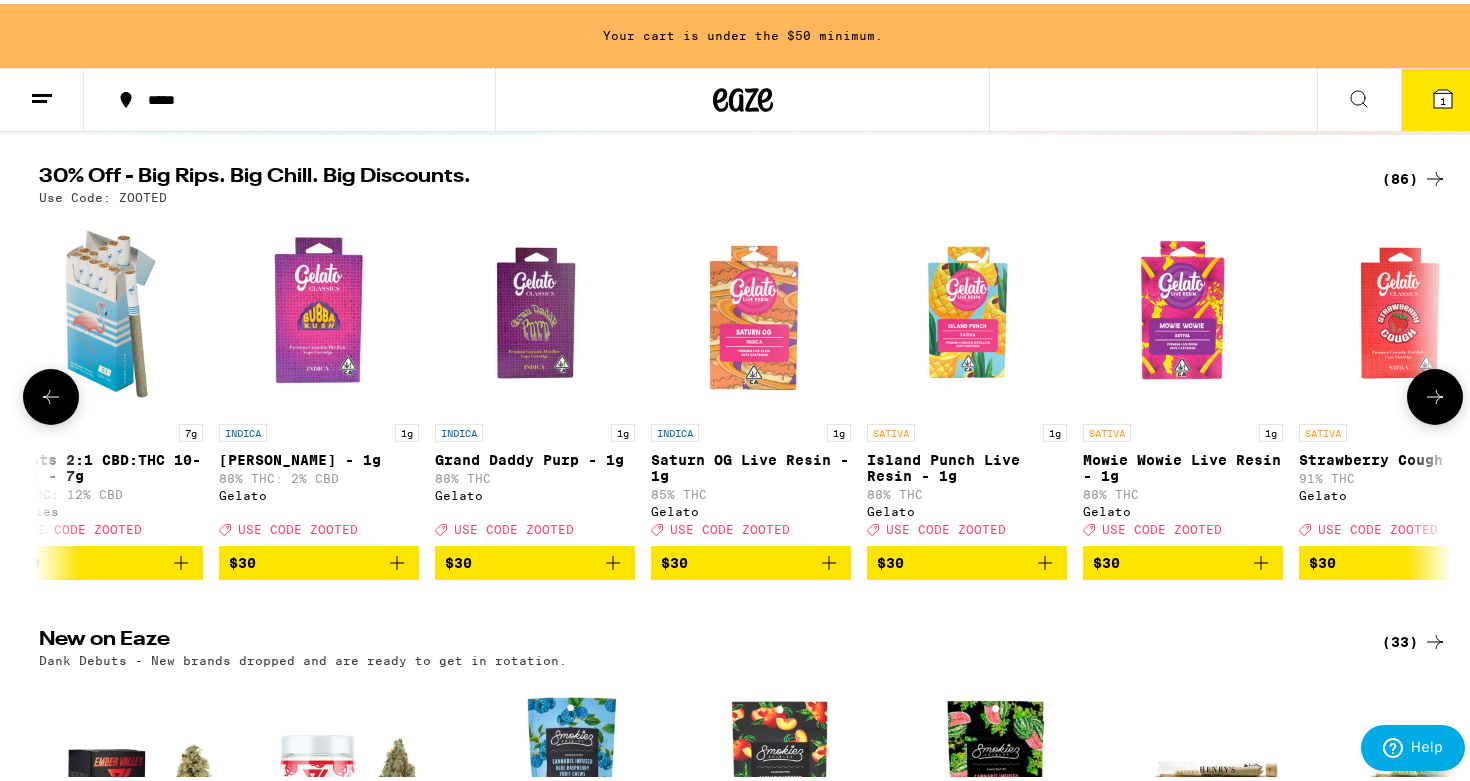 click 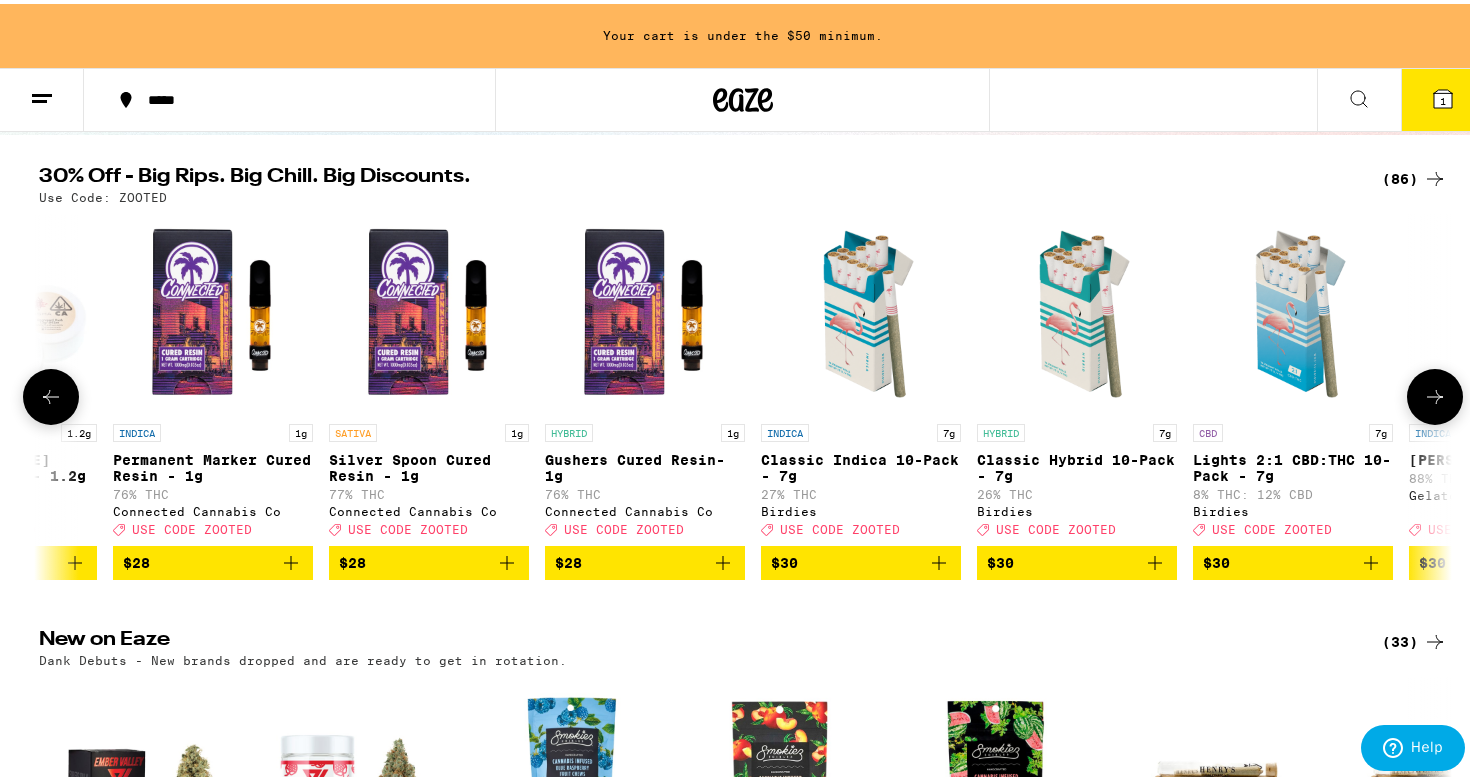 click 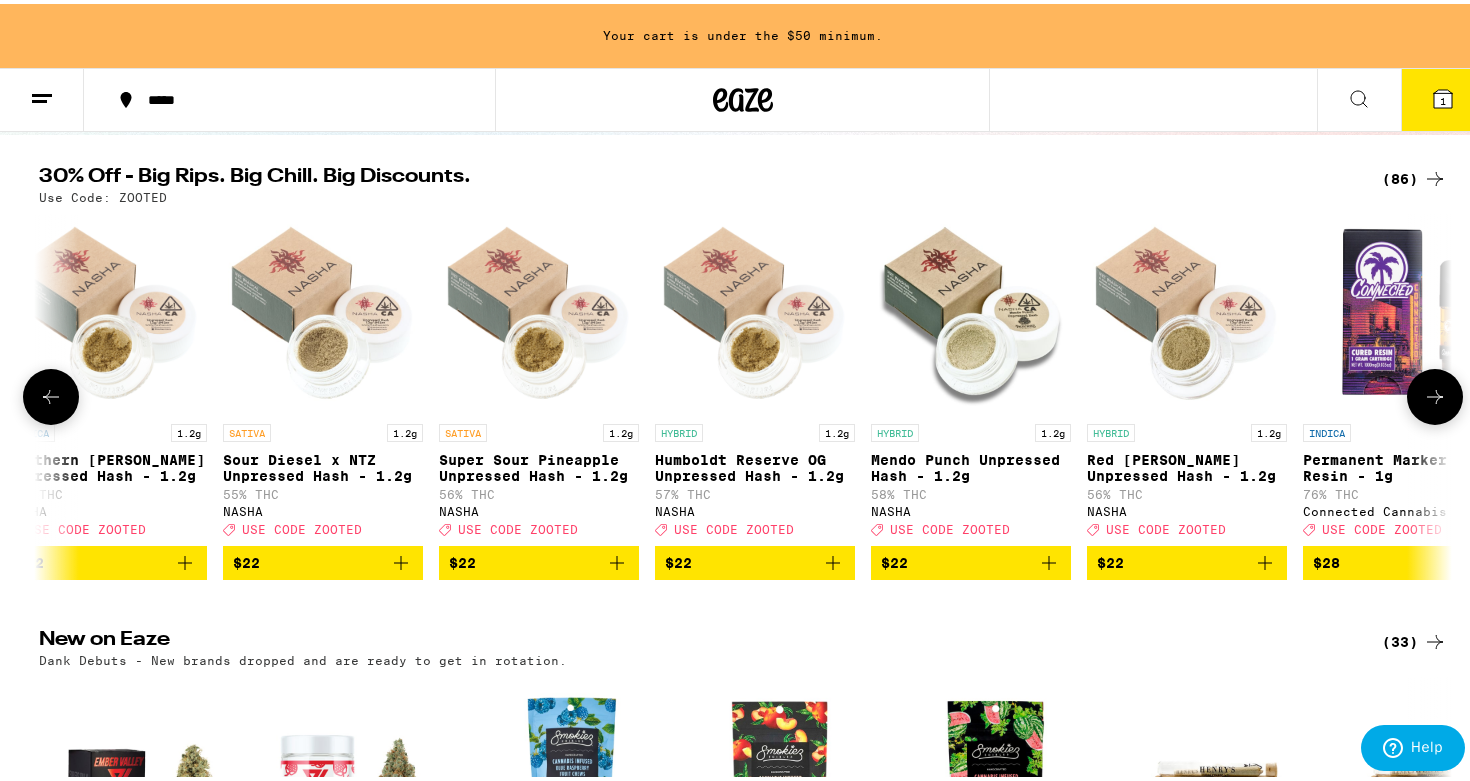 click 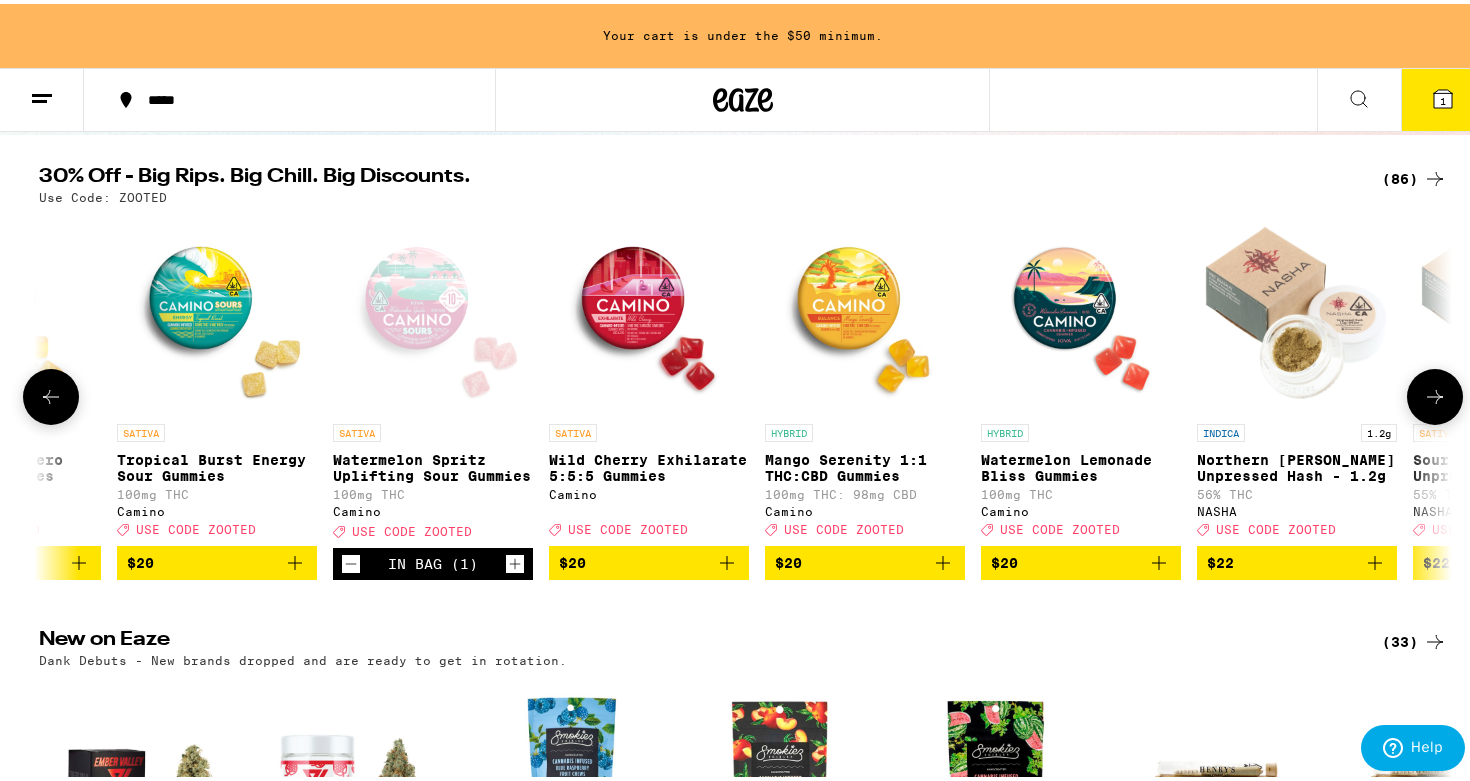 click 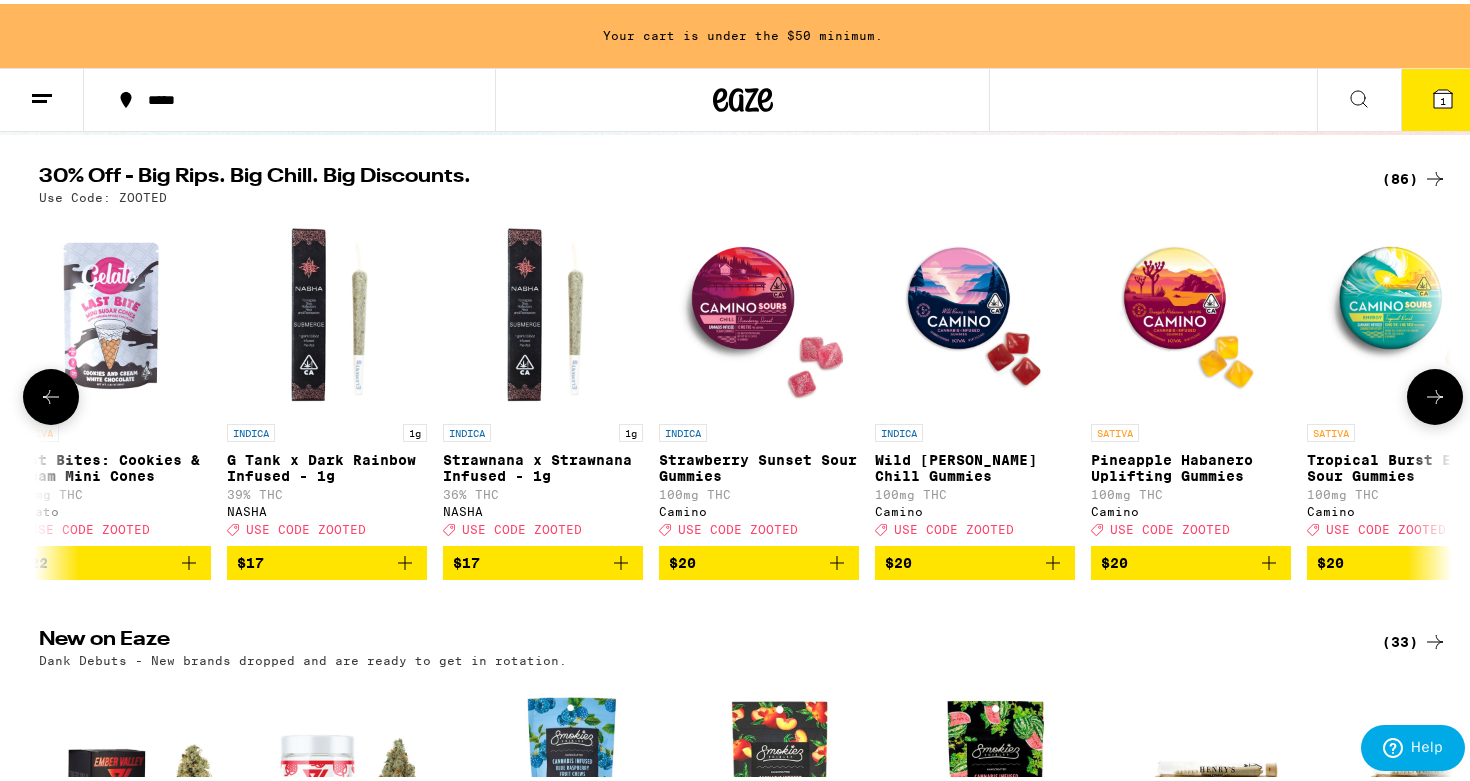 click 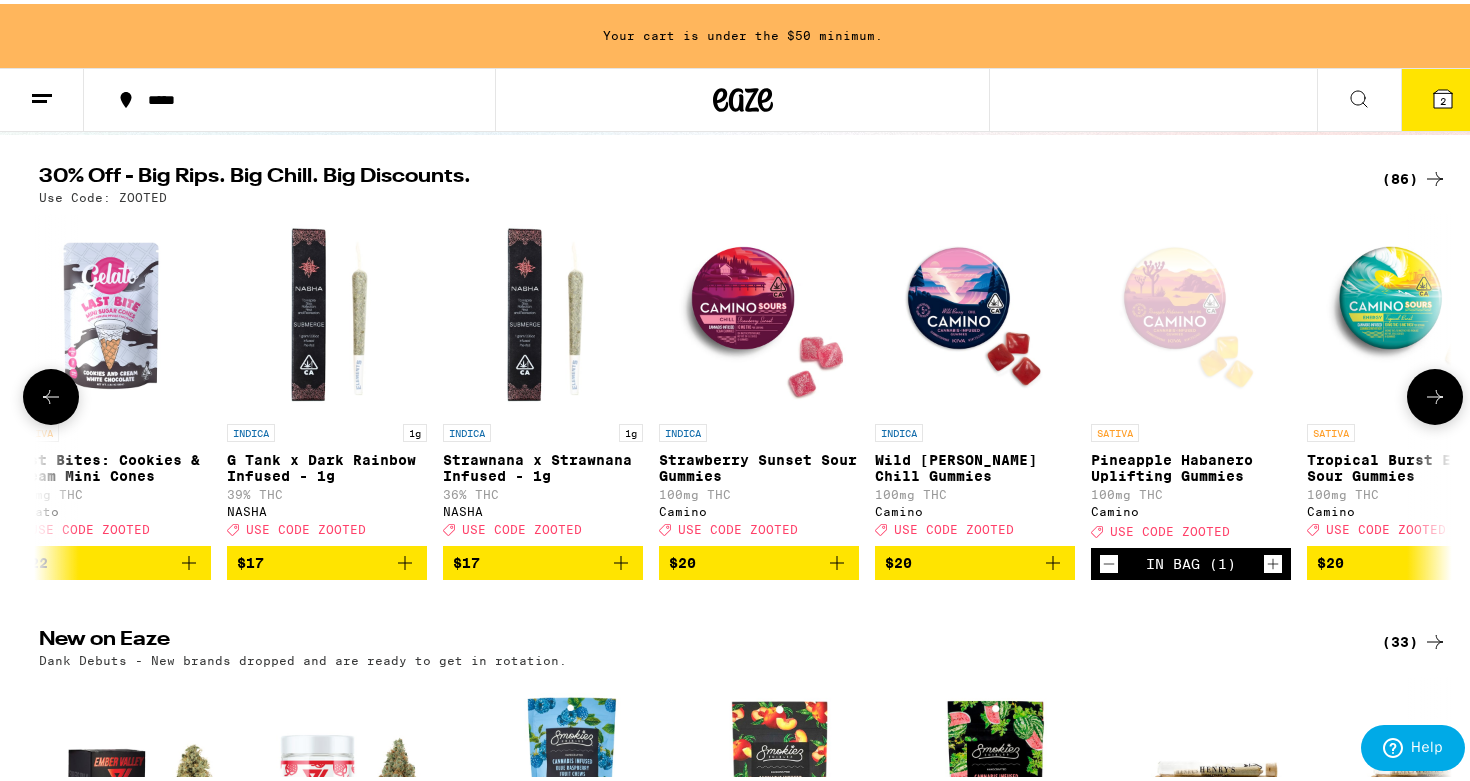 click 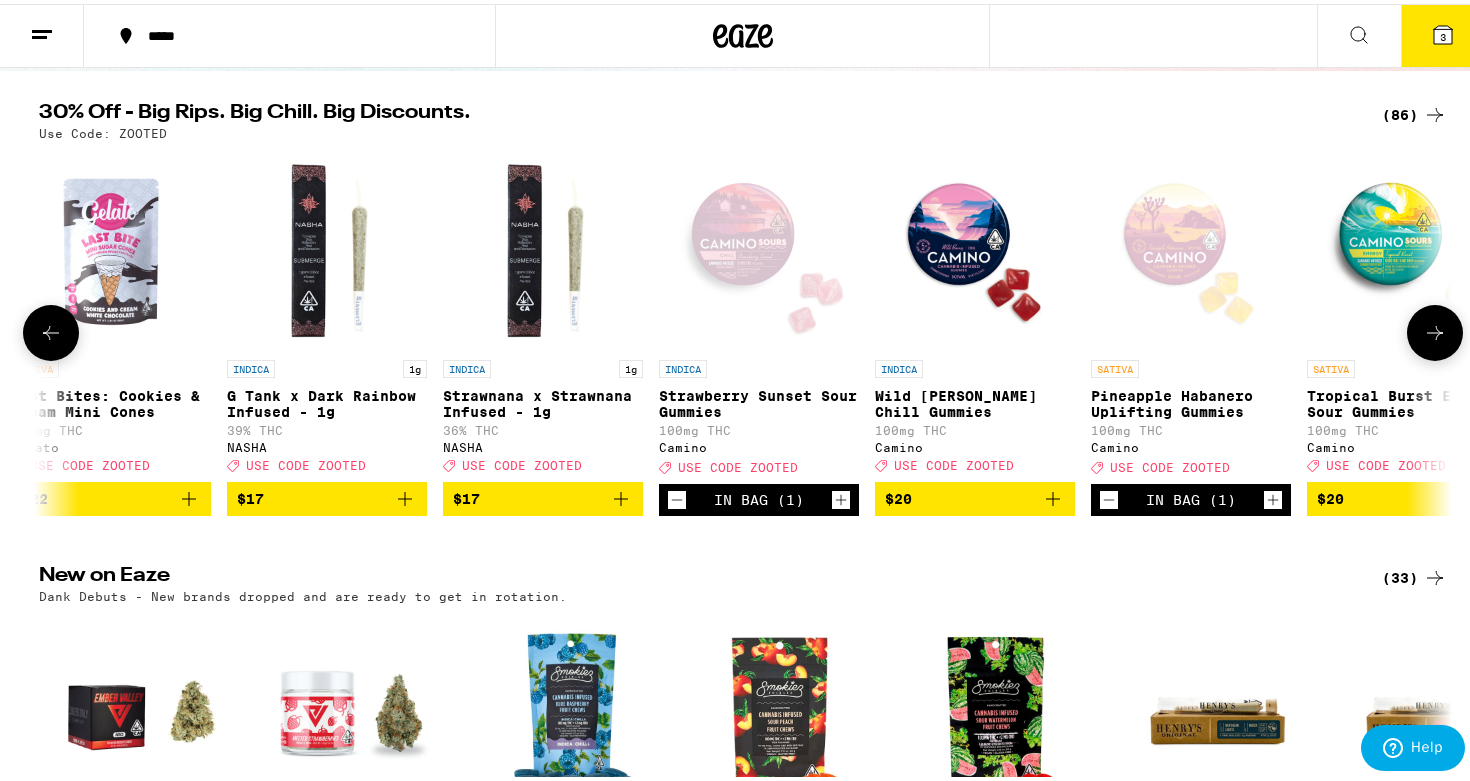 click 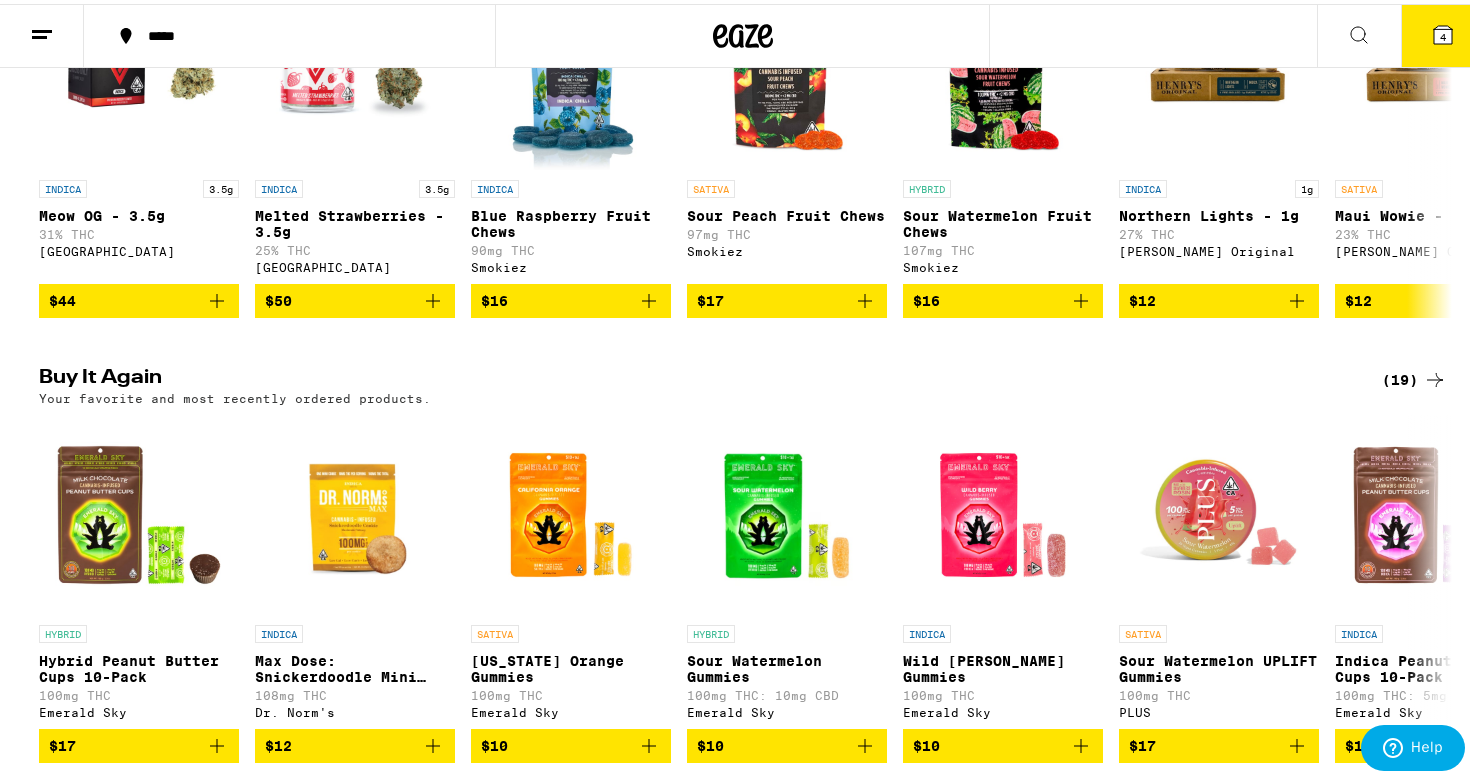 scroll, scrollTop: 926, scrollLeft: 0, axis: vertical 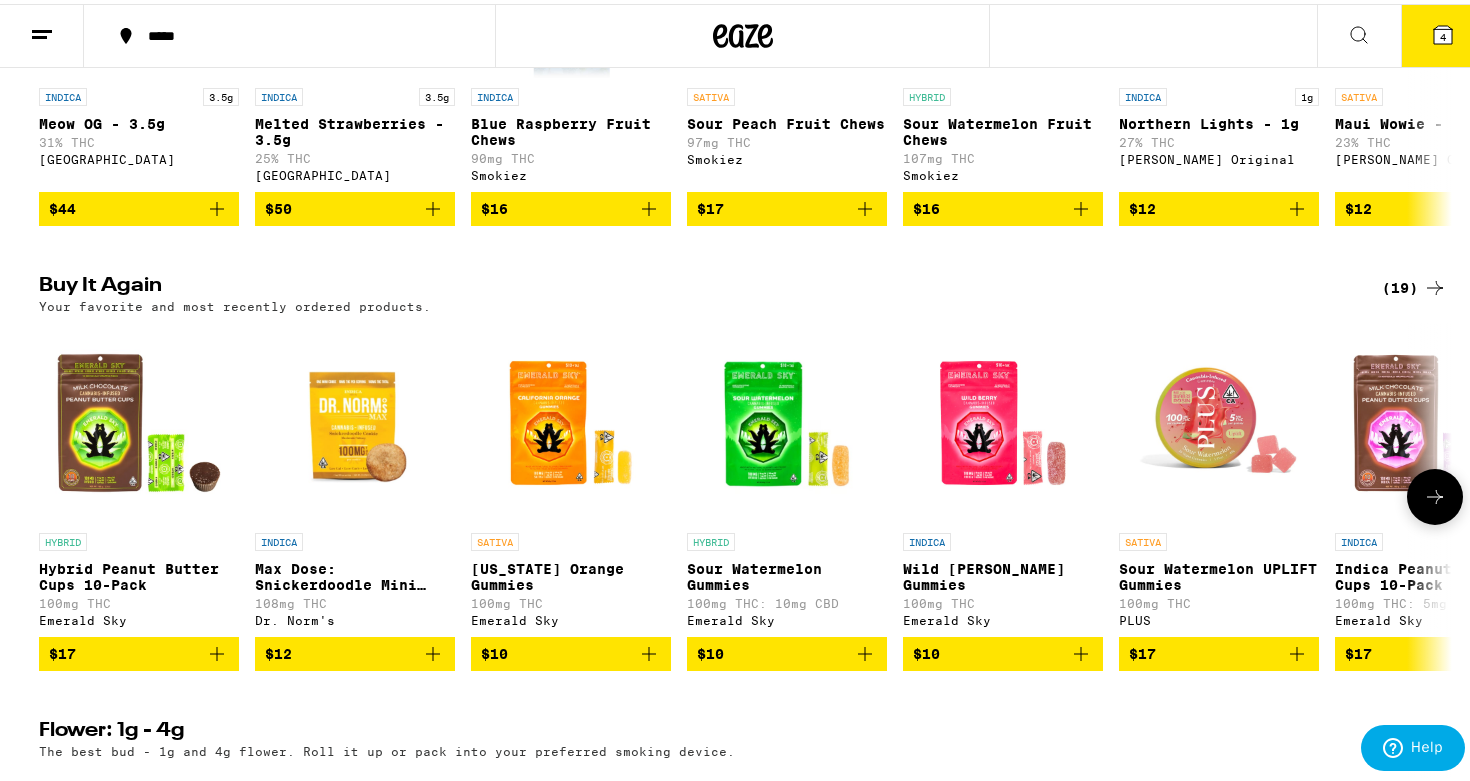 click 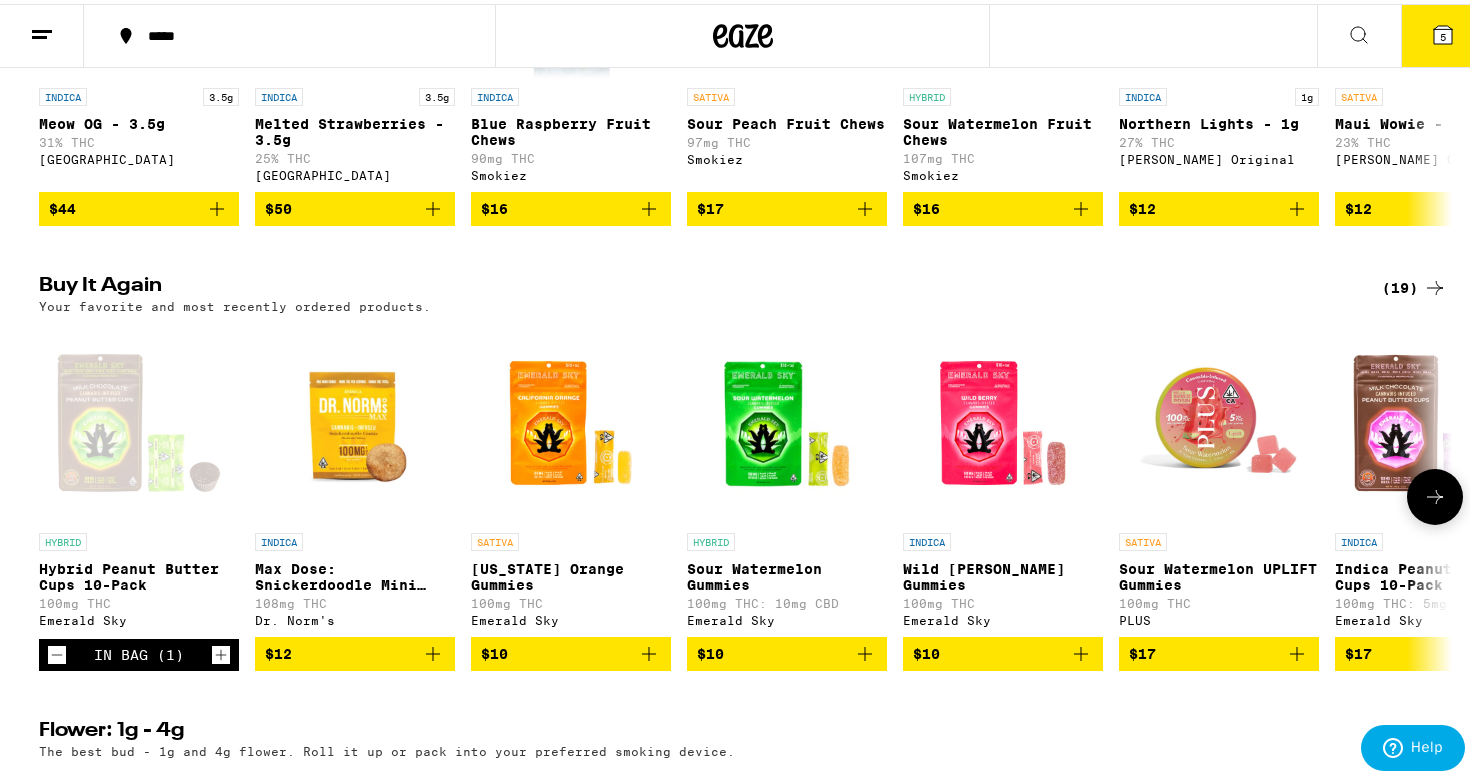 click 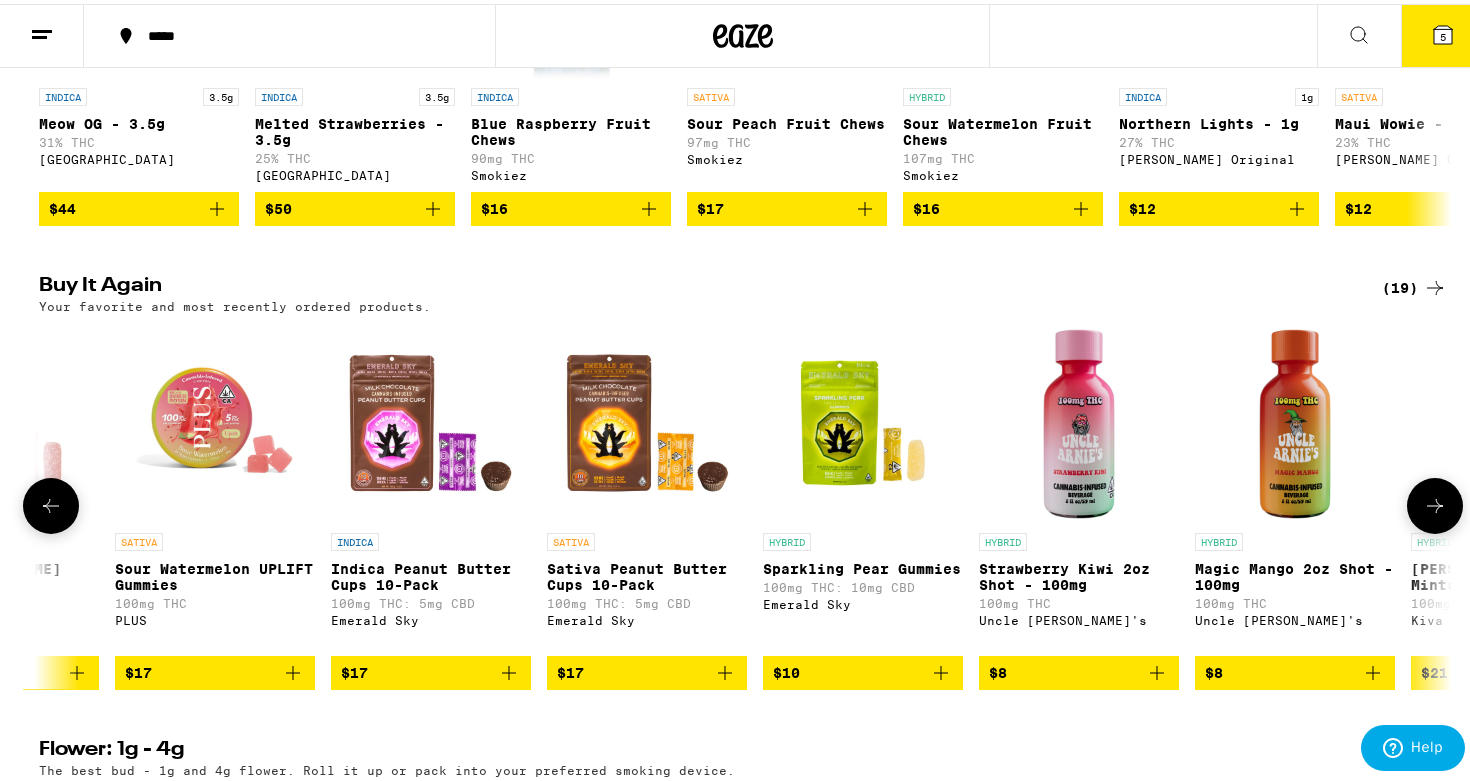 scroll, scrollTop: 0, scrollLeft: 1190, axis: horizontal 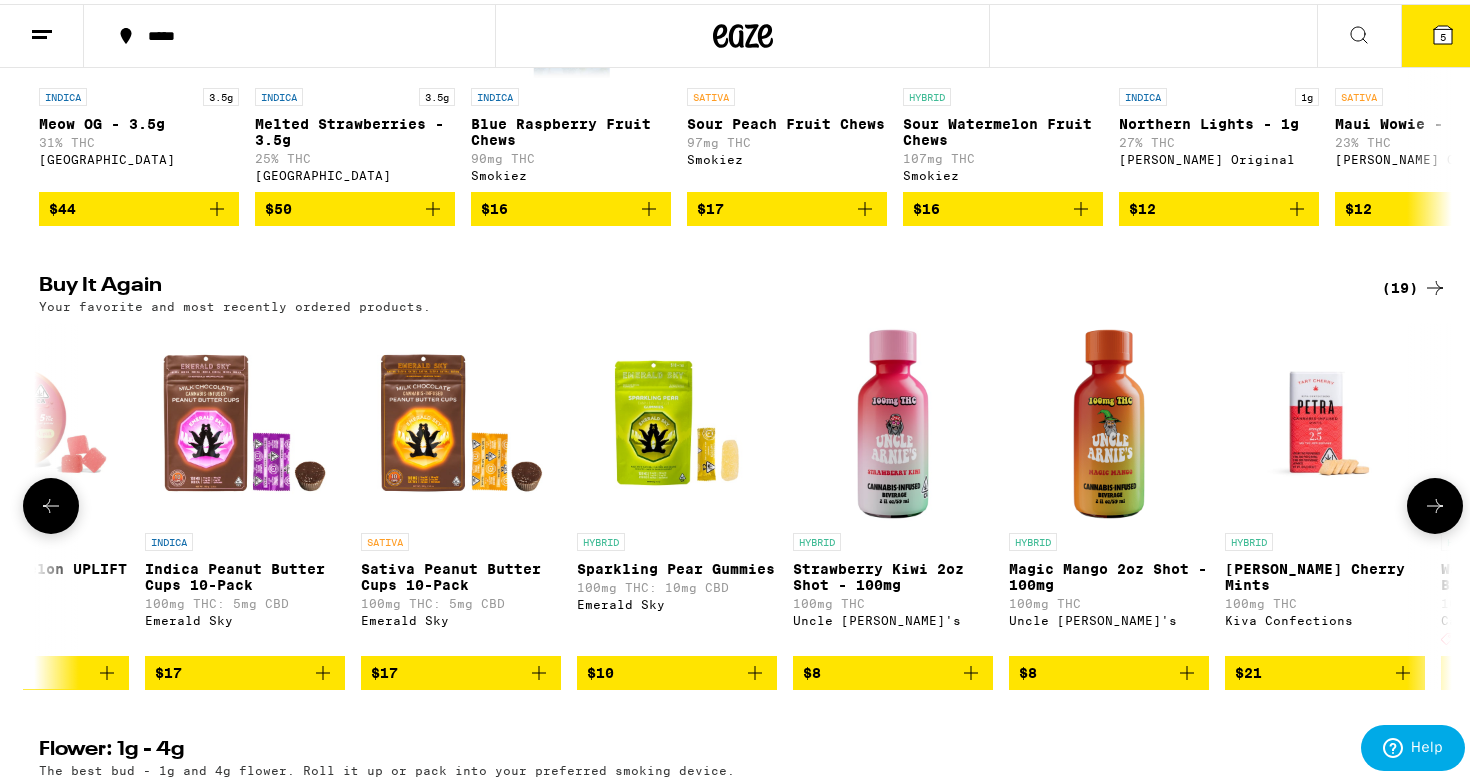 click 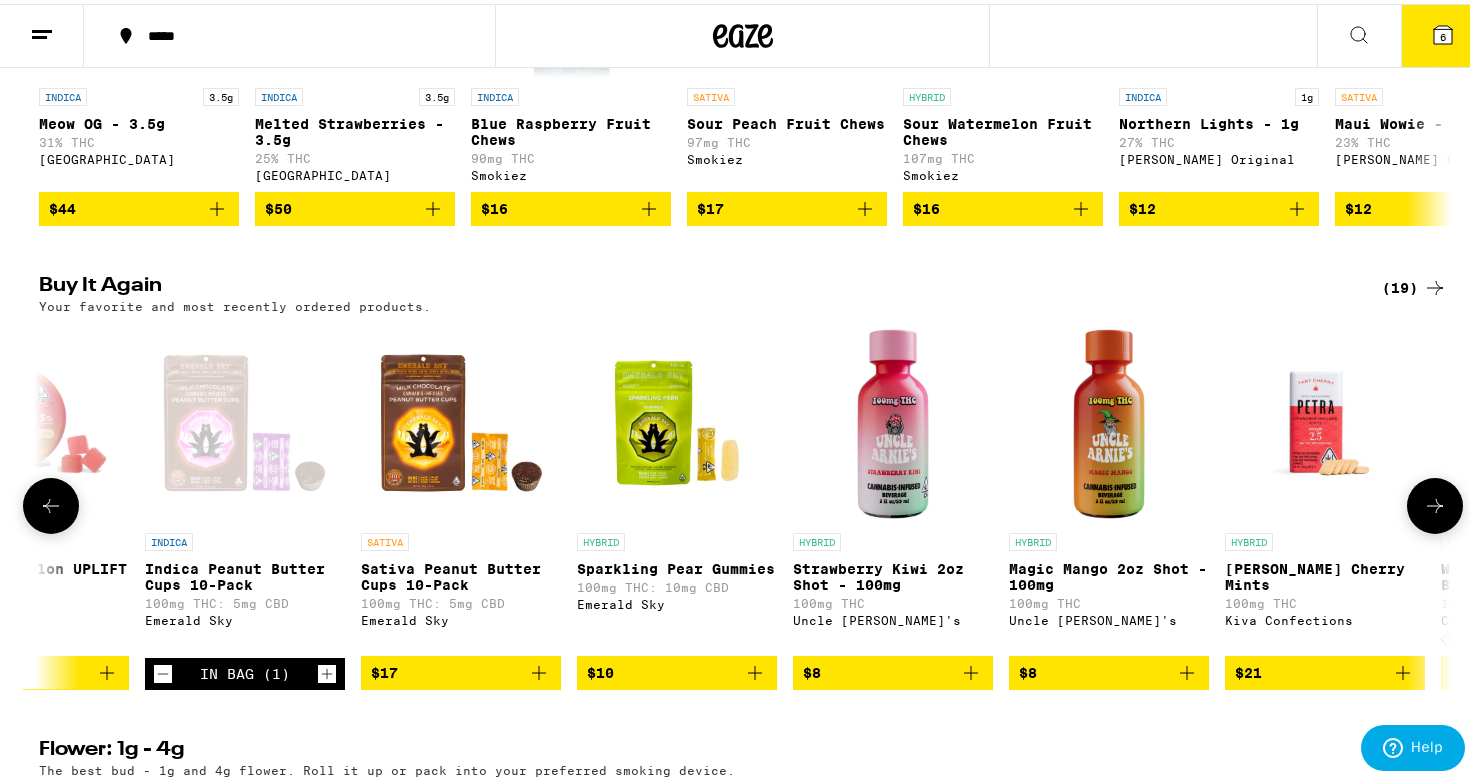 click 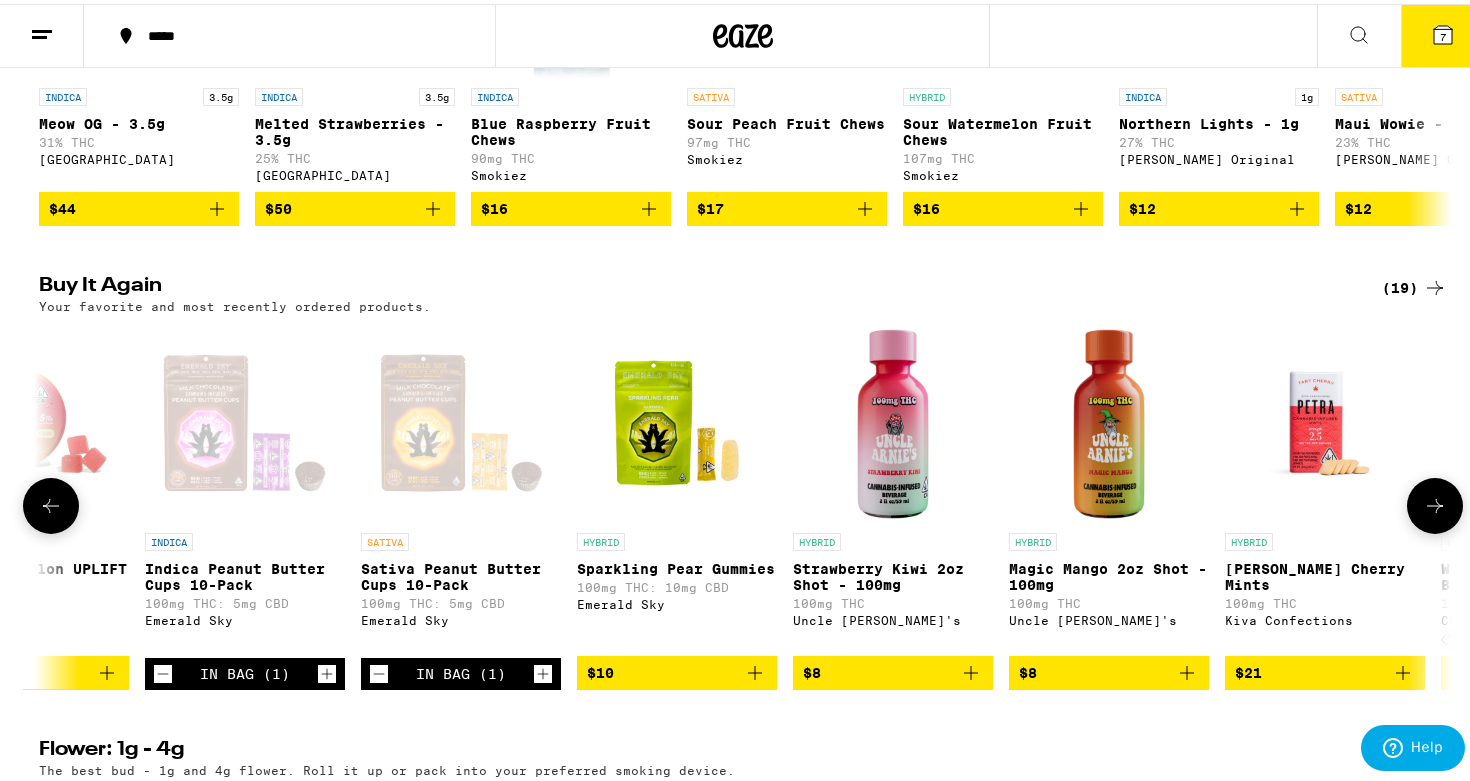 click at bounding box center [51, 502] 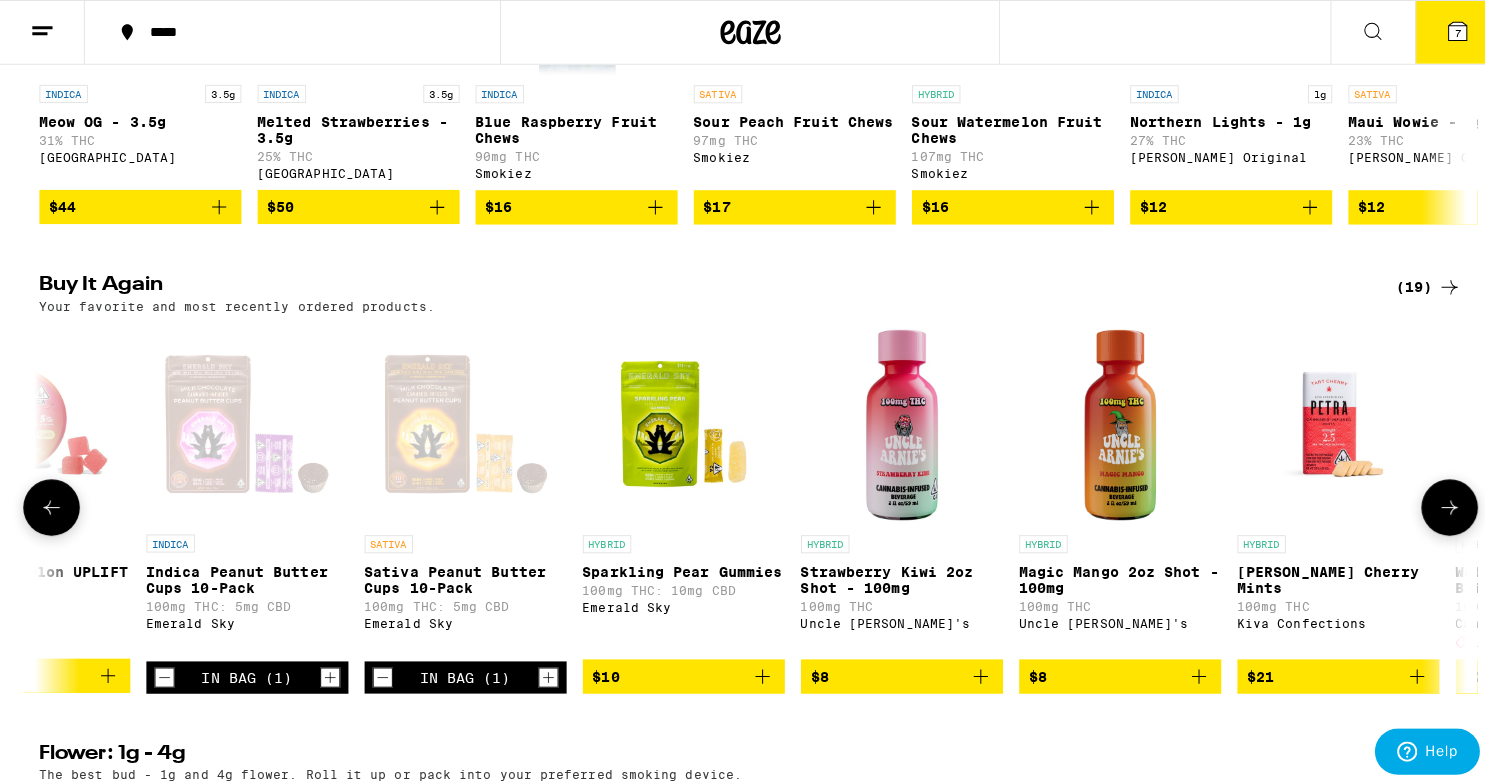 scroll, scrollTop: 0, scrollLeft: 0, axis: both 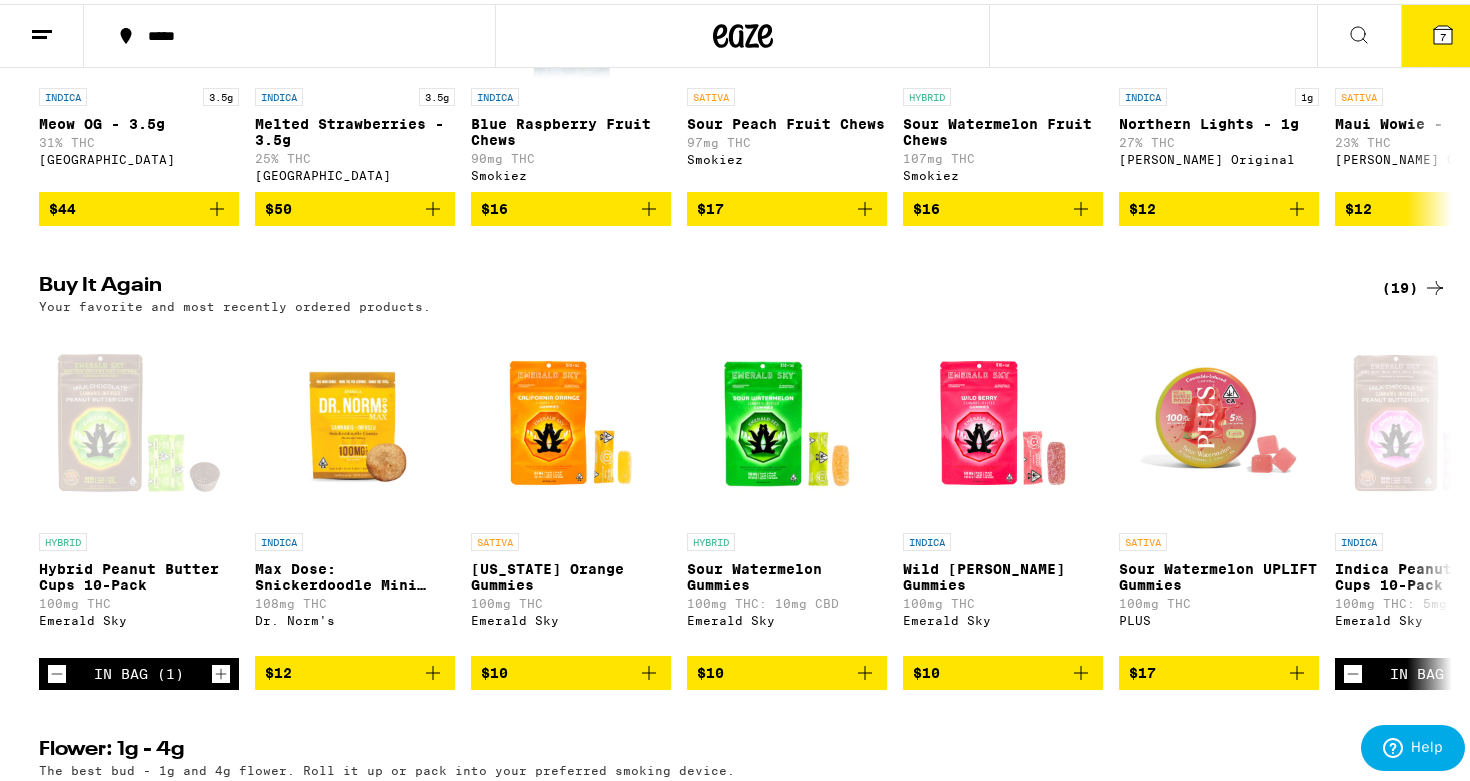 click 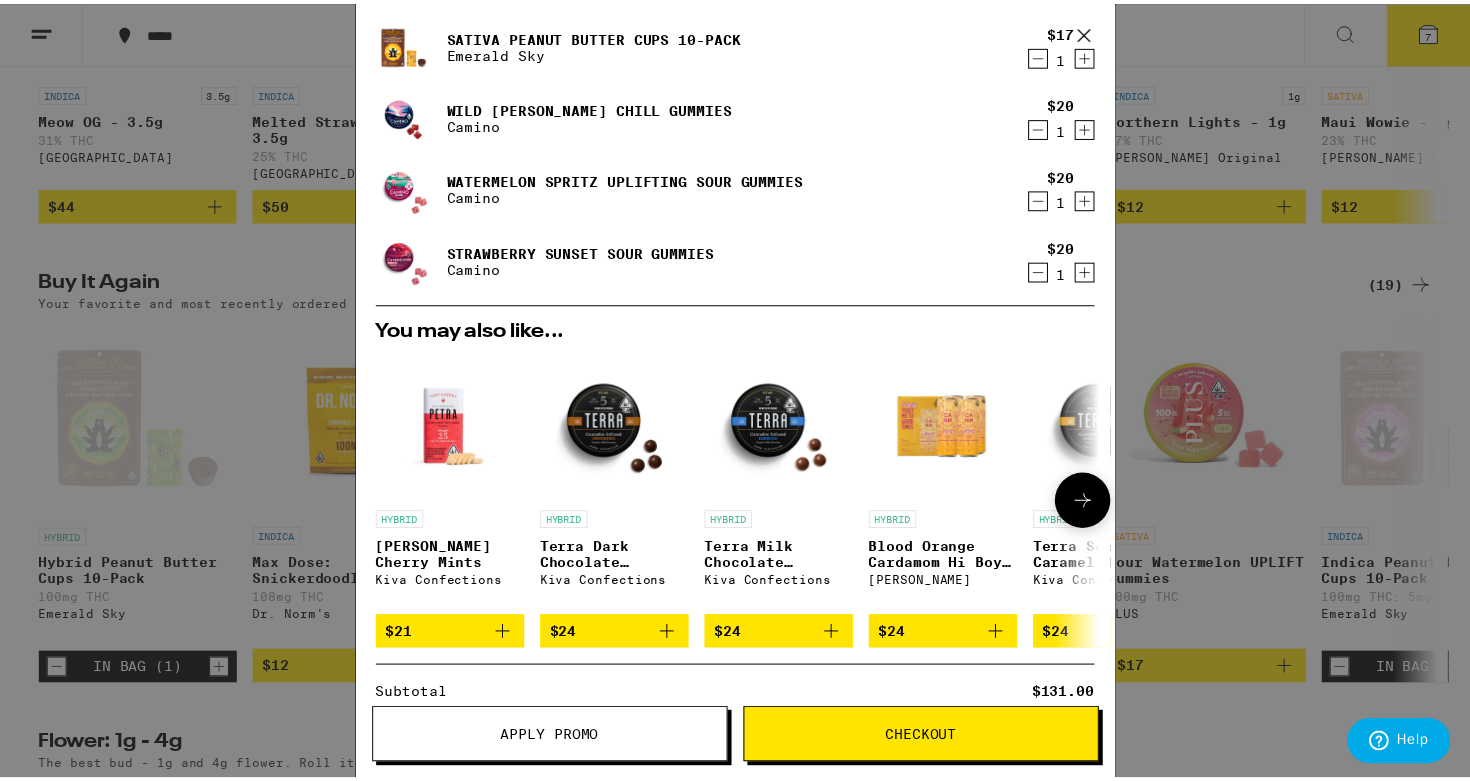 scroll, scrollTop: 359, scrollLeft: 0, axis: vertical 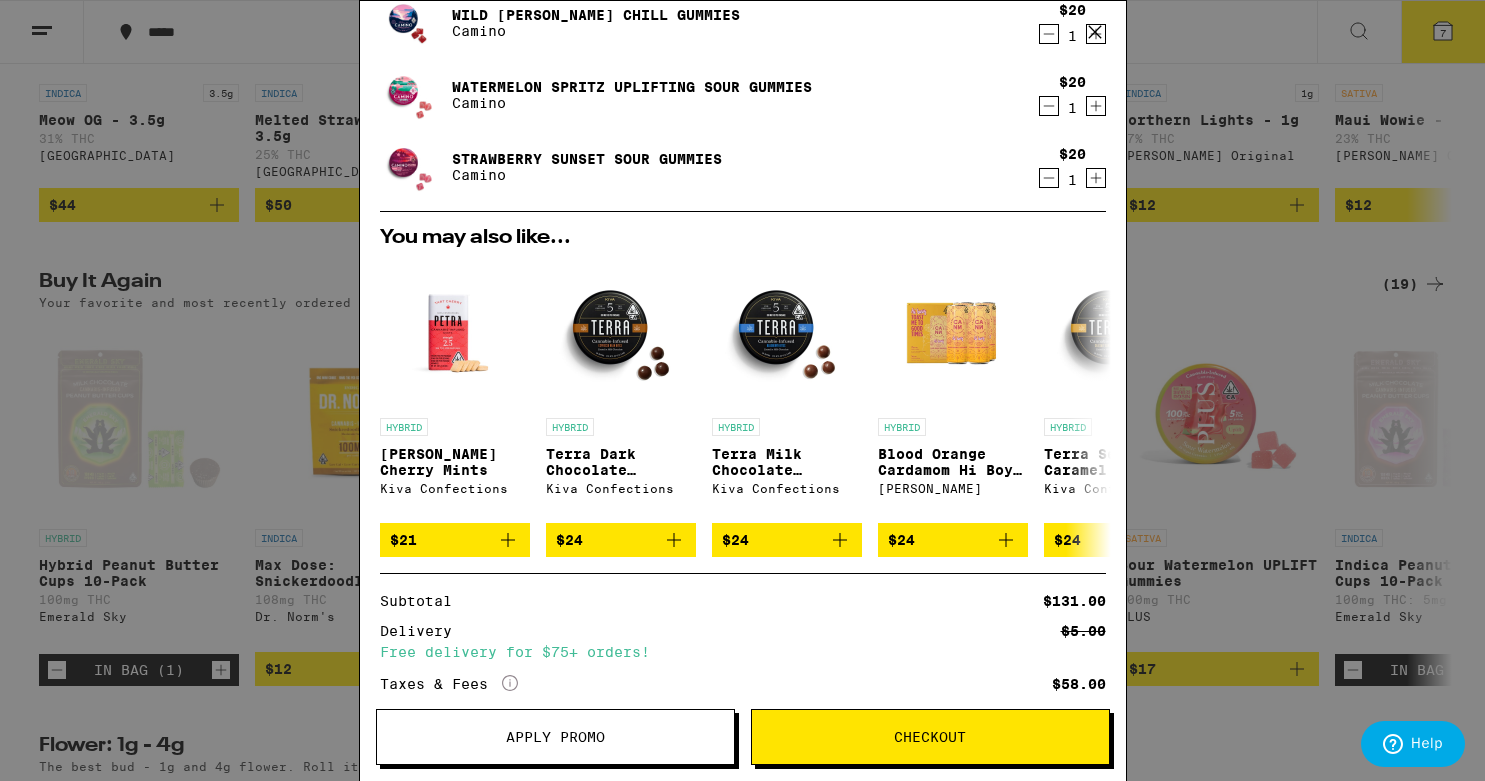 click on "Apply Promo" at bounding box center [555, 737] 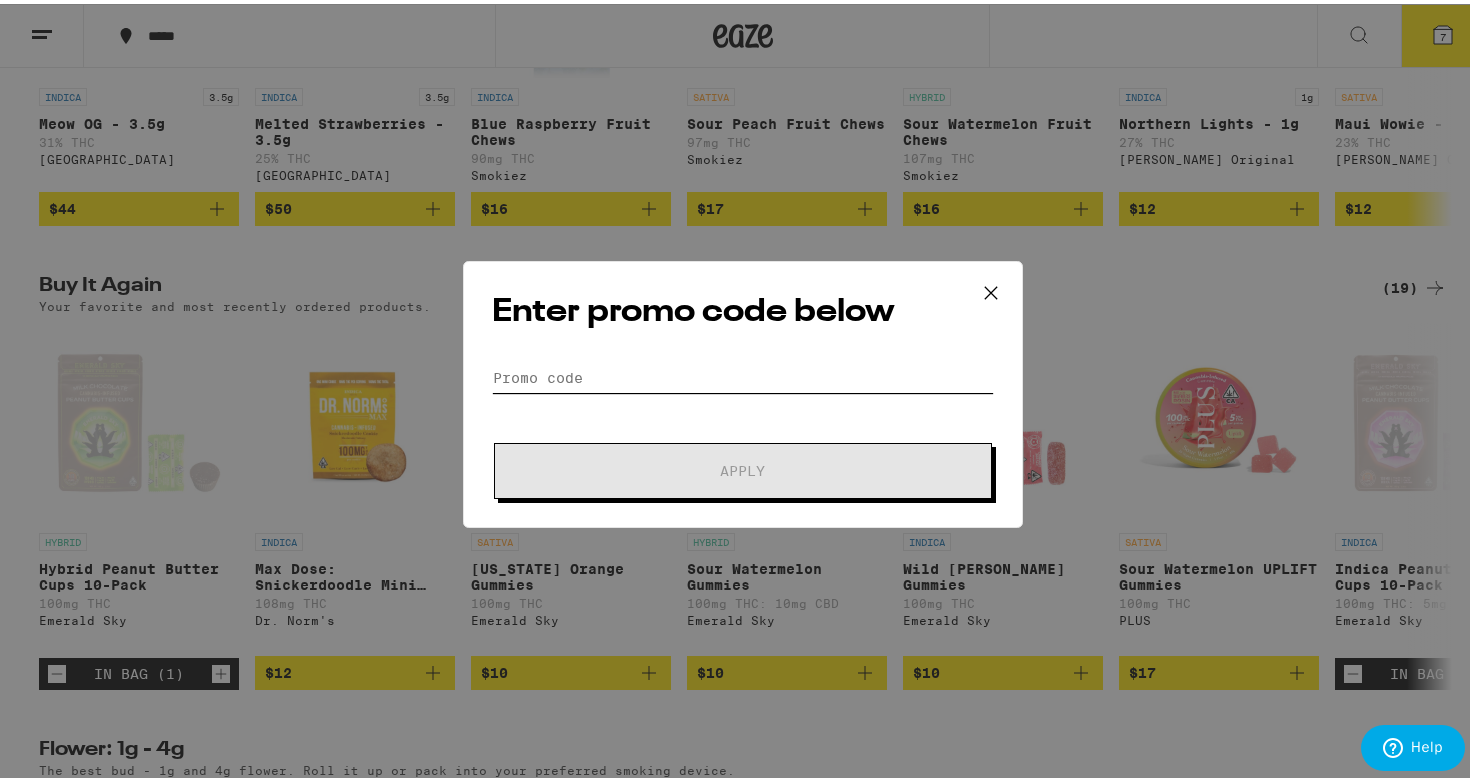 click on "Promo Code" at bounding box center [743, 374] 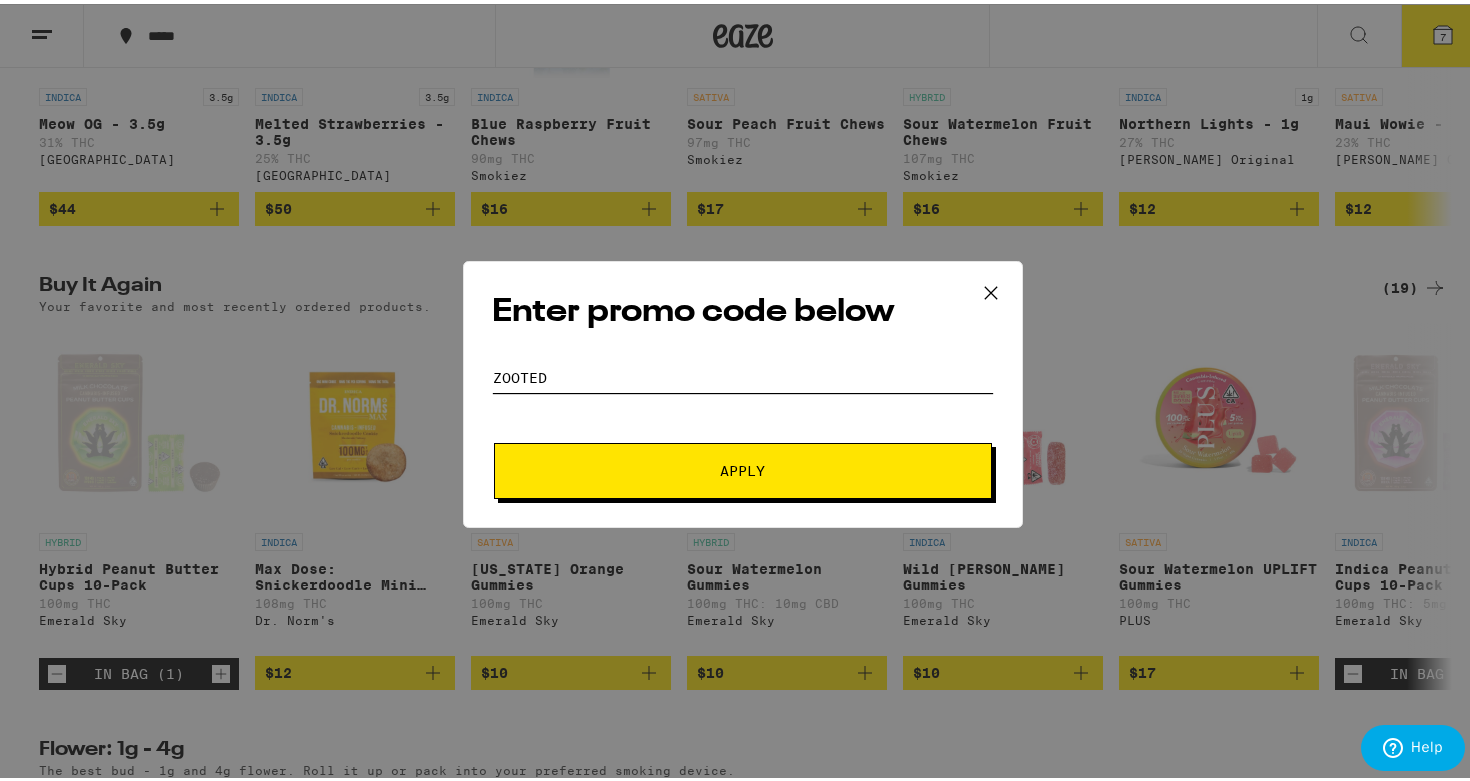 type on "ZOOTED" 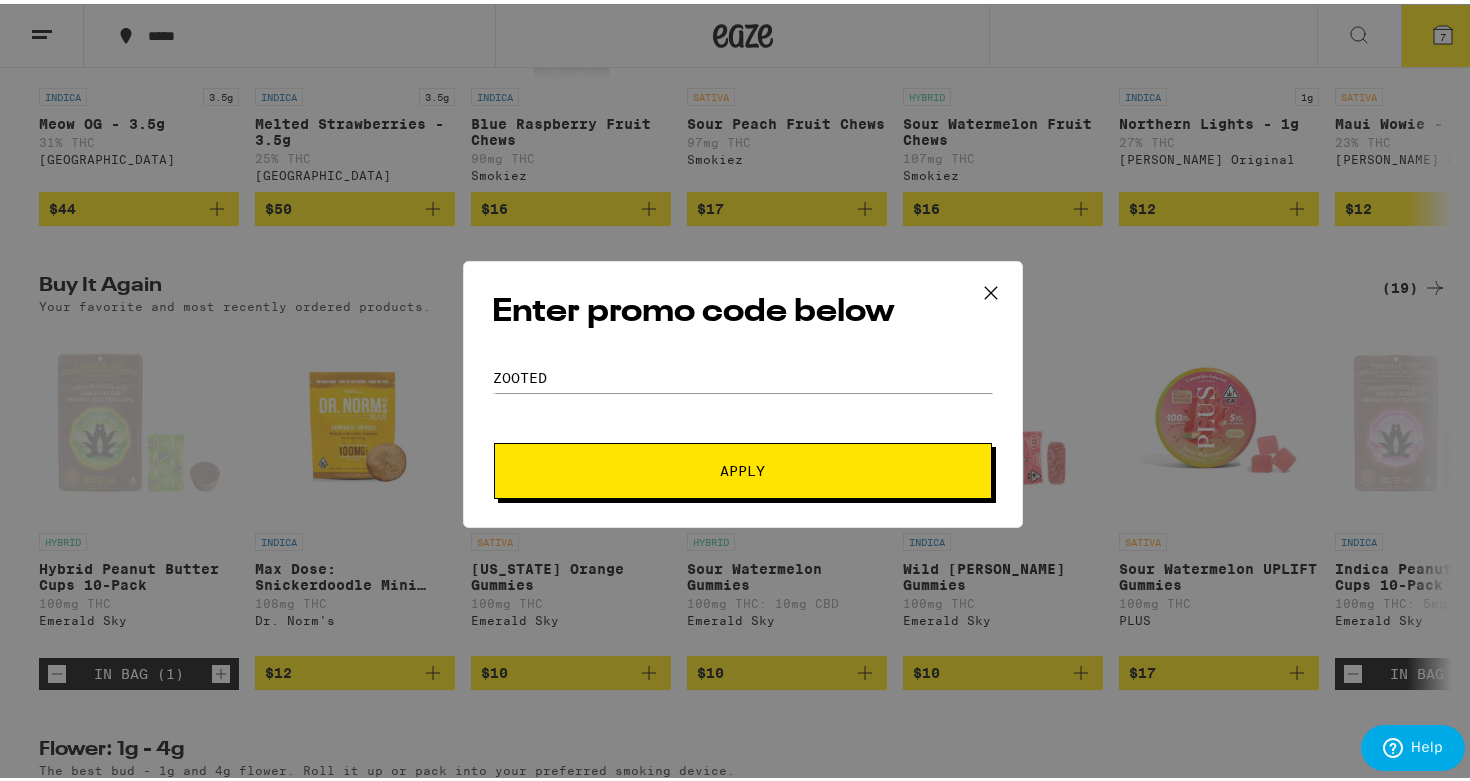 click on "Apply" at bounding box center (743, 467) 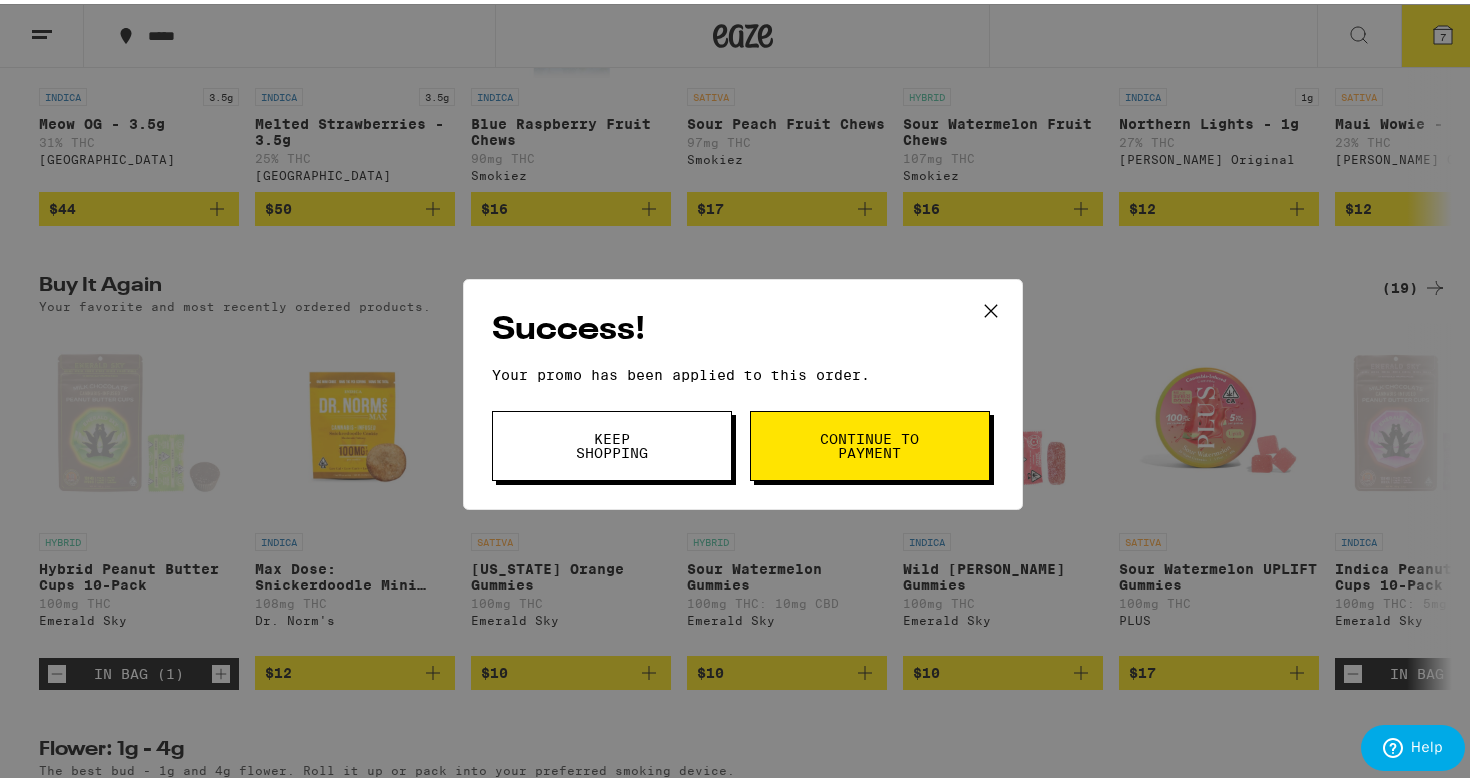 click on "Continue to payment" at bounding box center (870, 442) 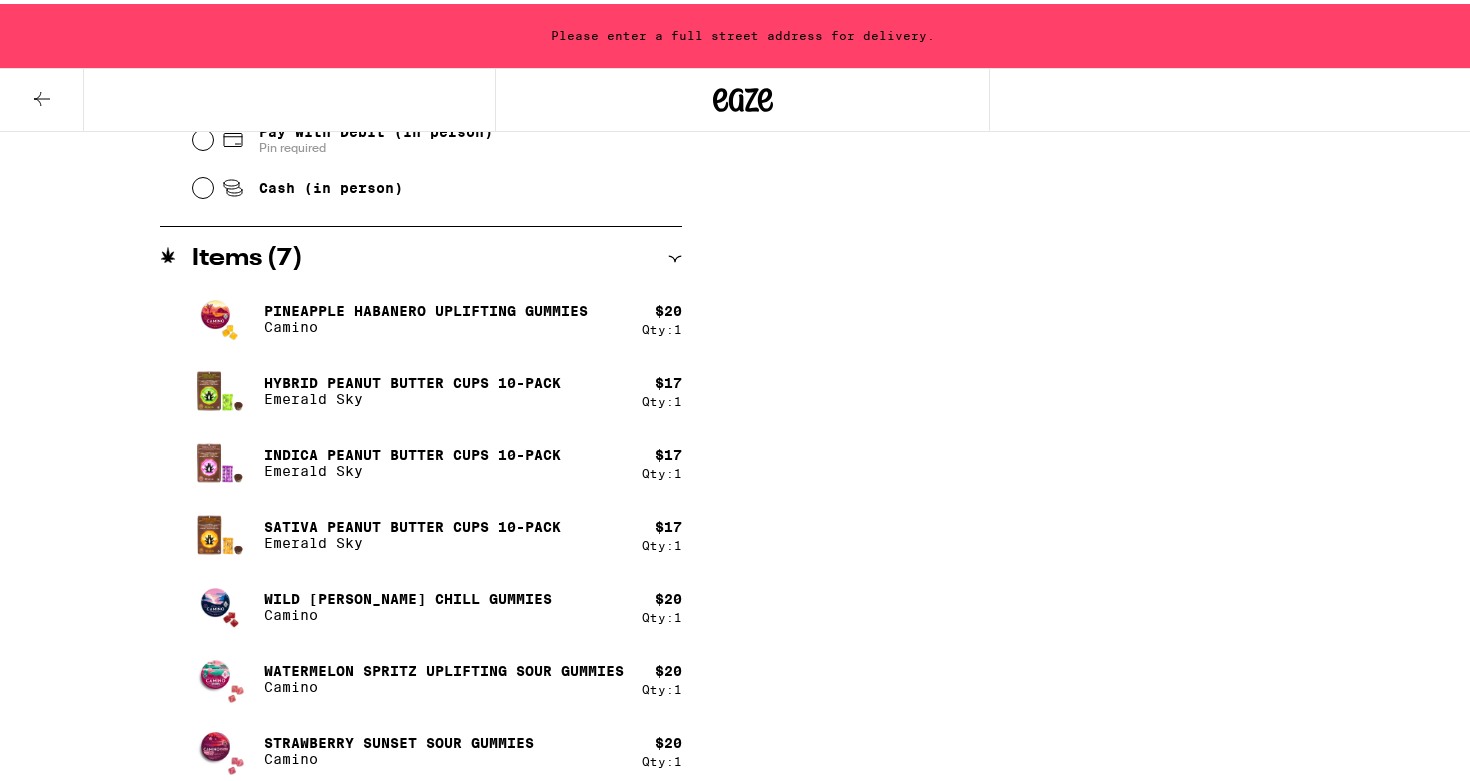 scroll, scrollTop: 0, scrollLeft: 0, axis: both 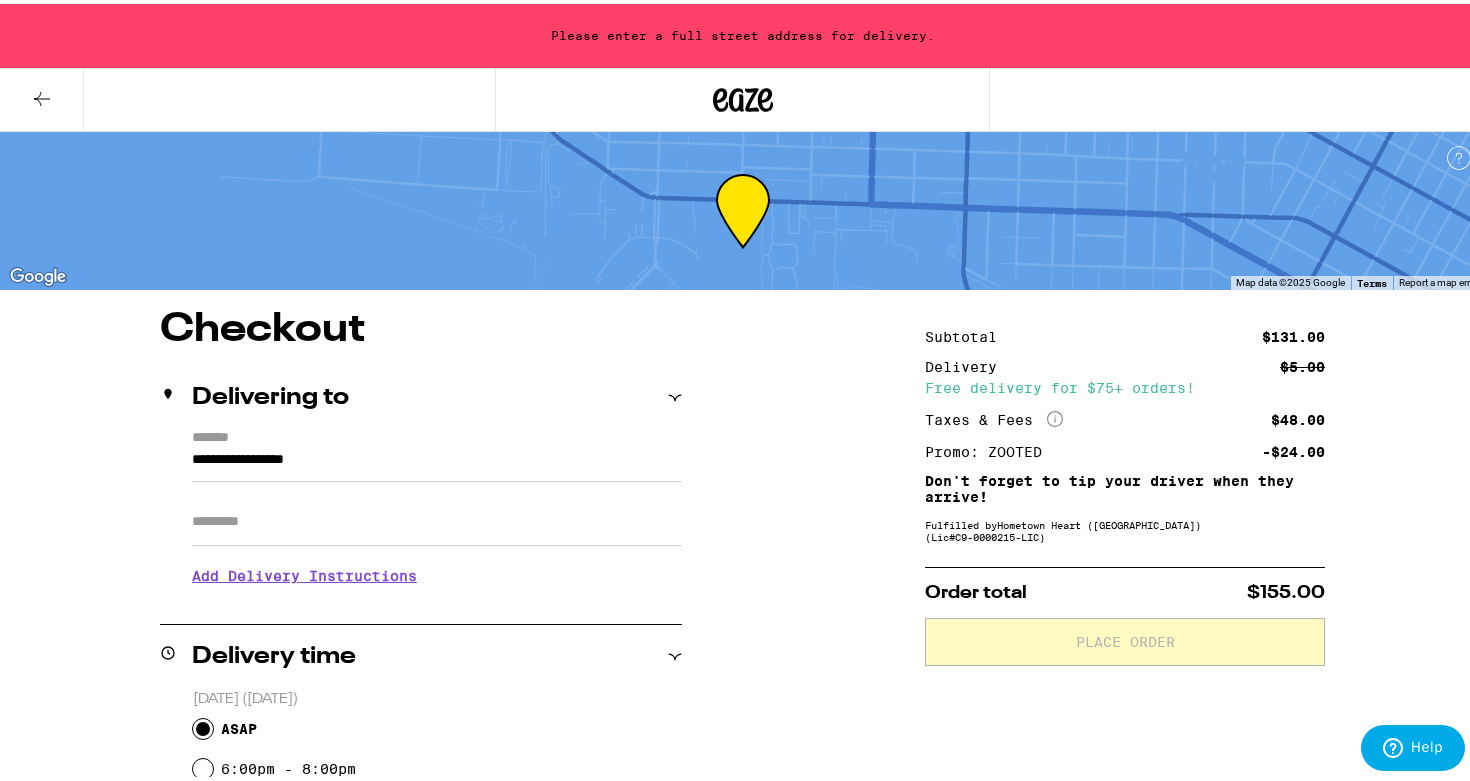 click on "**********" at bounding box center (437, 461) 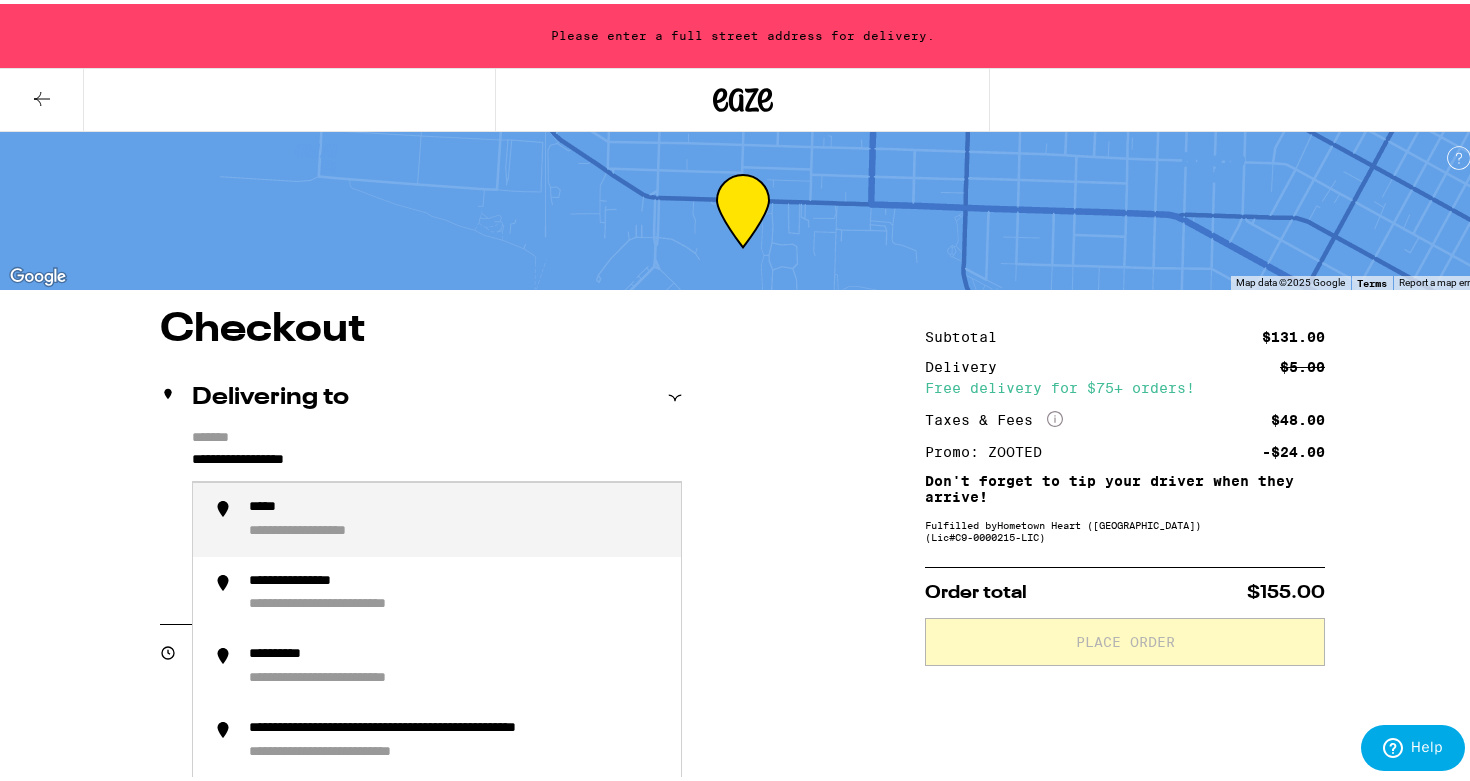 click on "**********" at bounding box center (437, 461) 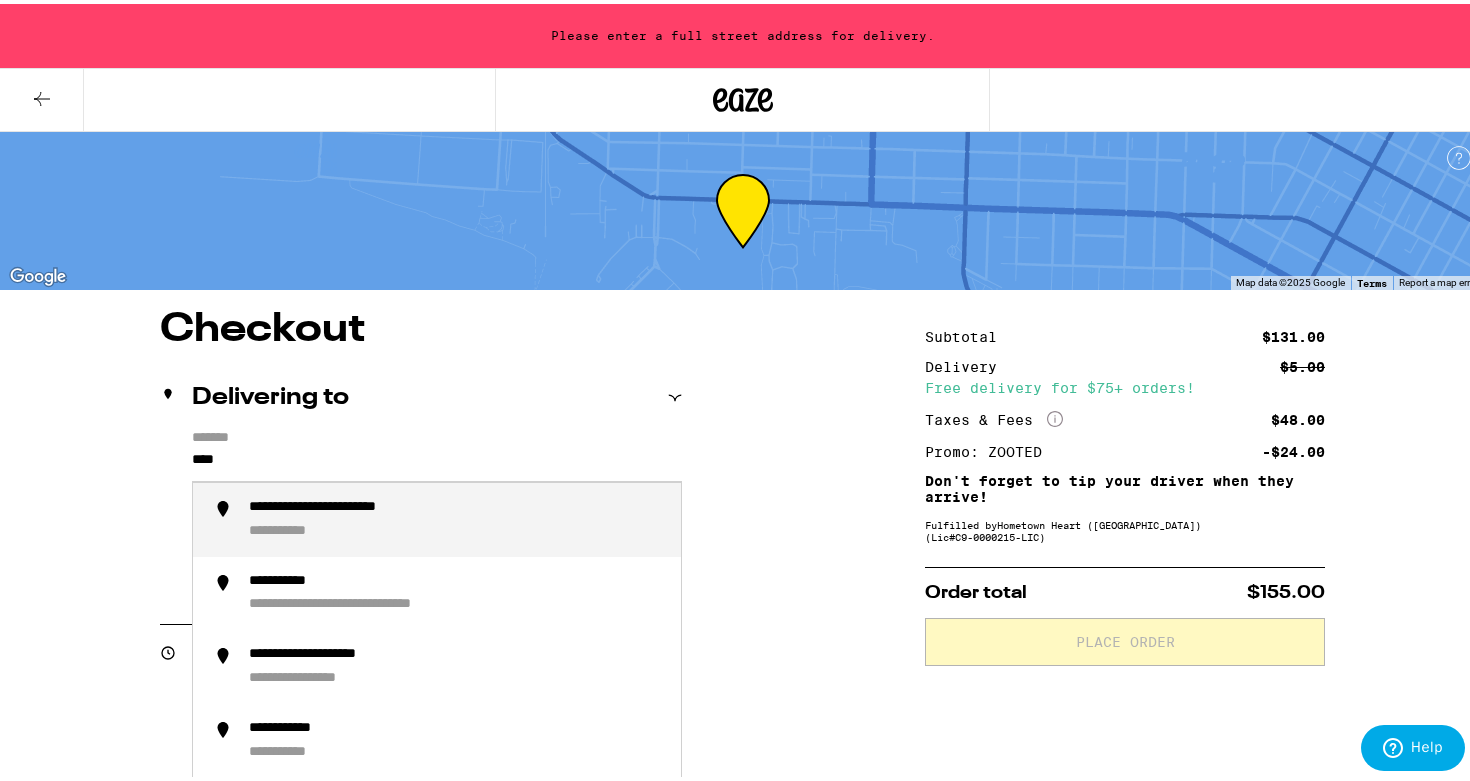 type on "*****" 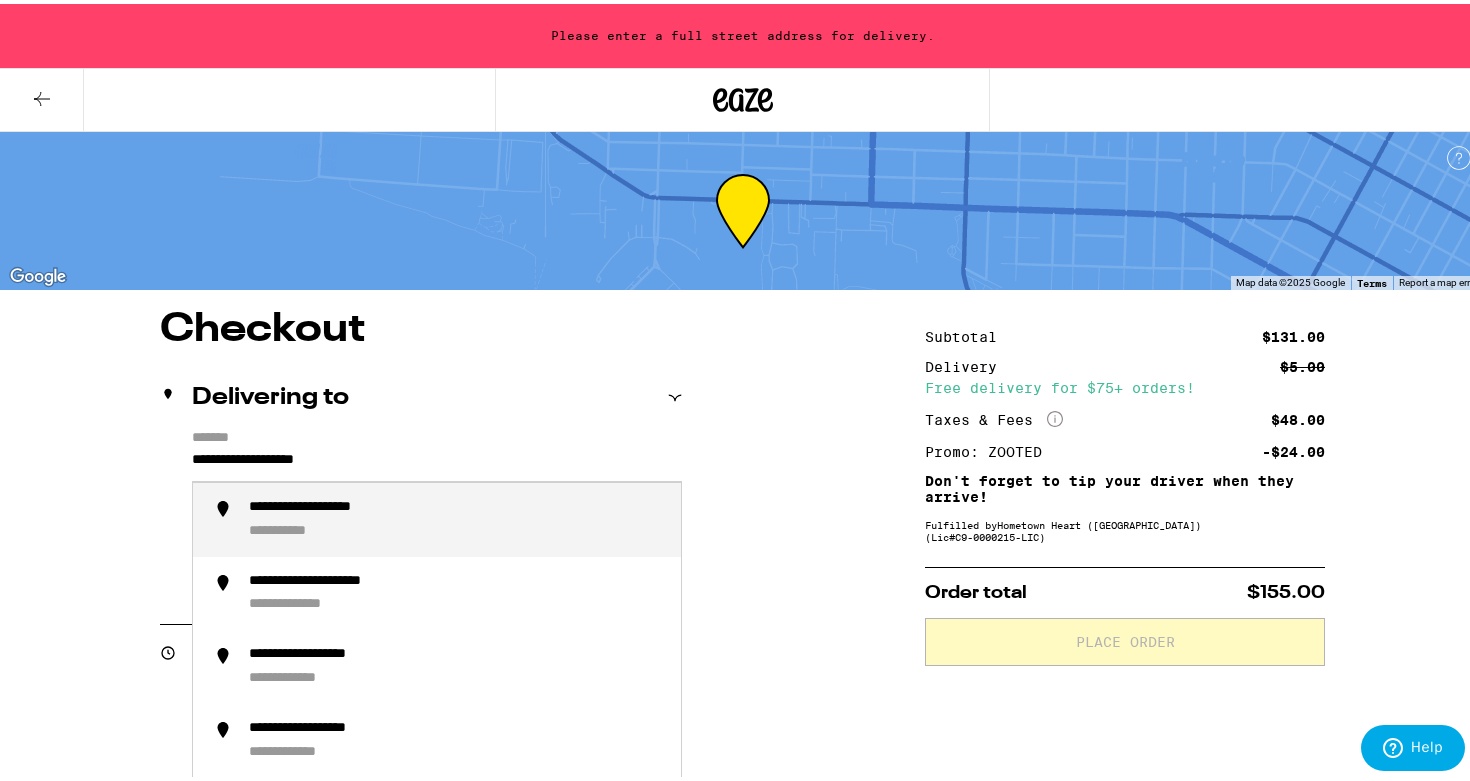 click on "**********" at bounding box center (457, 516) 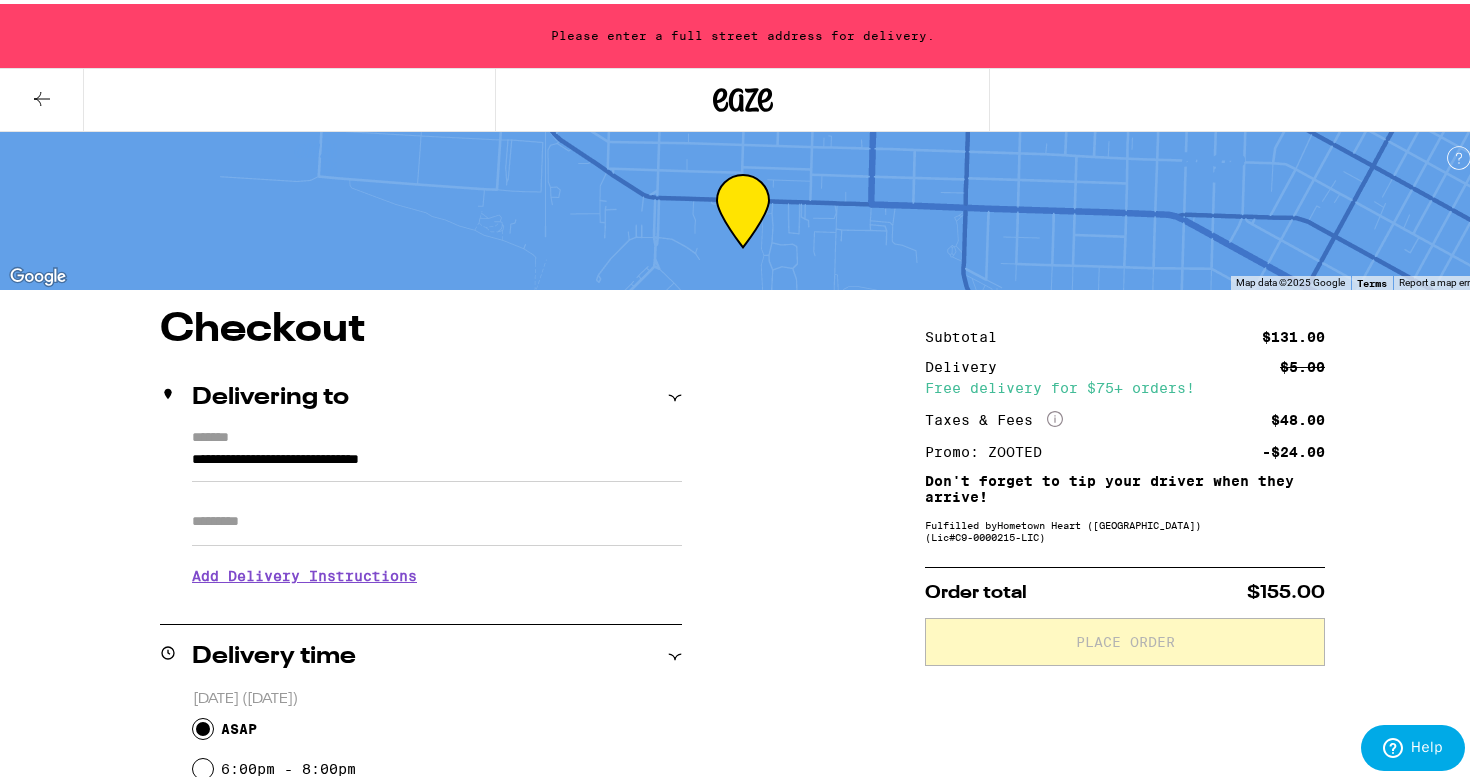 type on "**********" 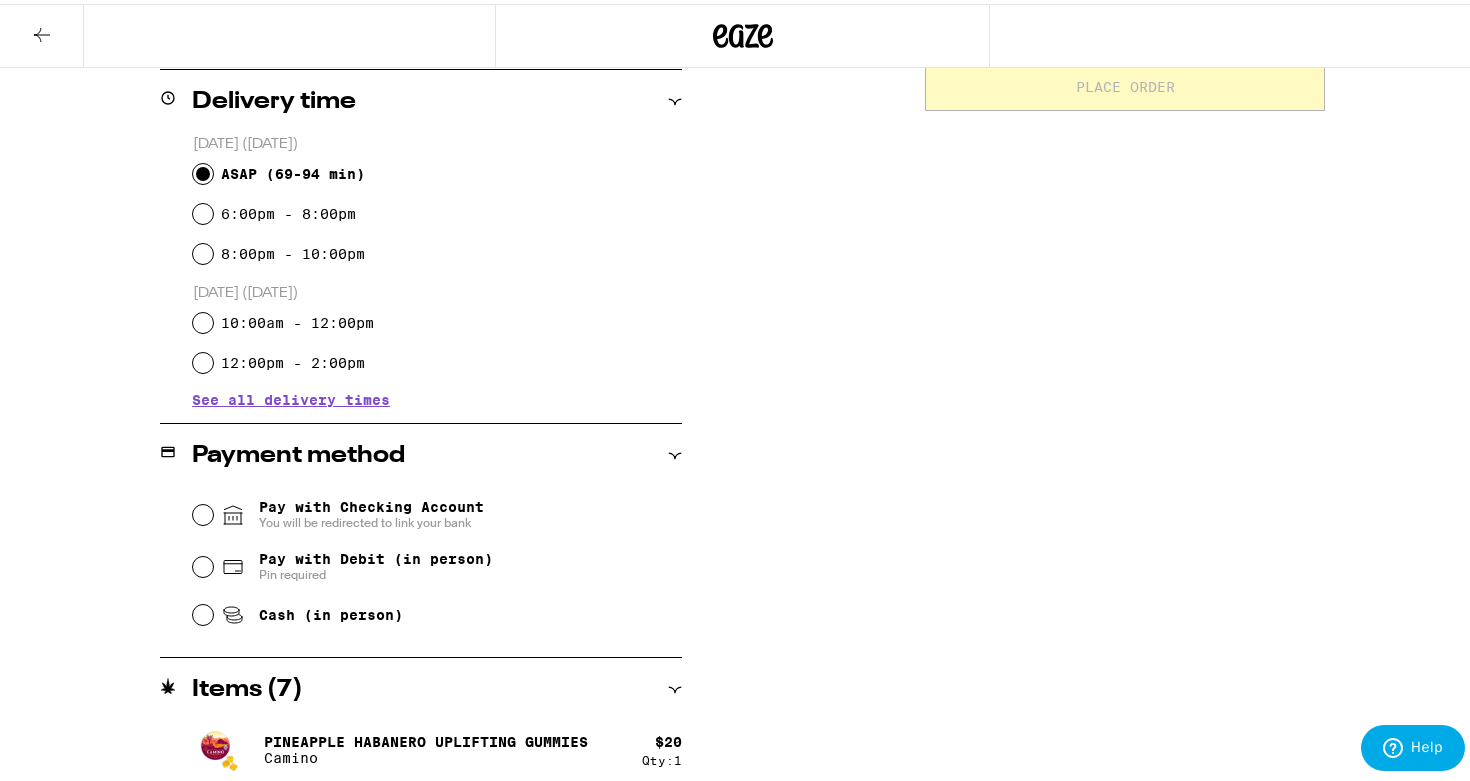scroll, scrollTop: 564, scrollLeft: 0, axis: vertical 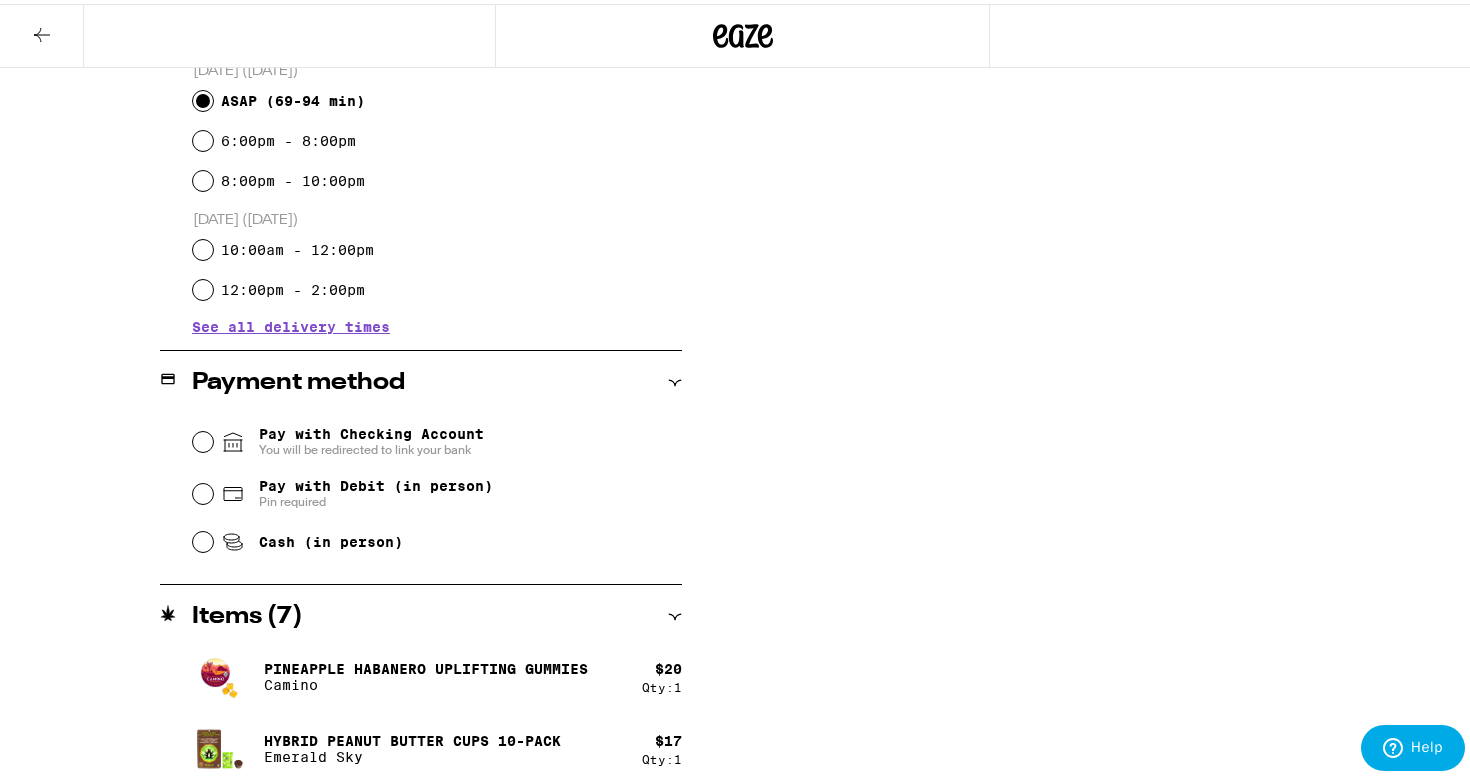 click on "Pay with Debit (in person) Pin required" at bounding box center (203, 490) 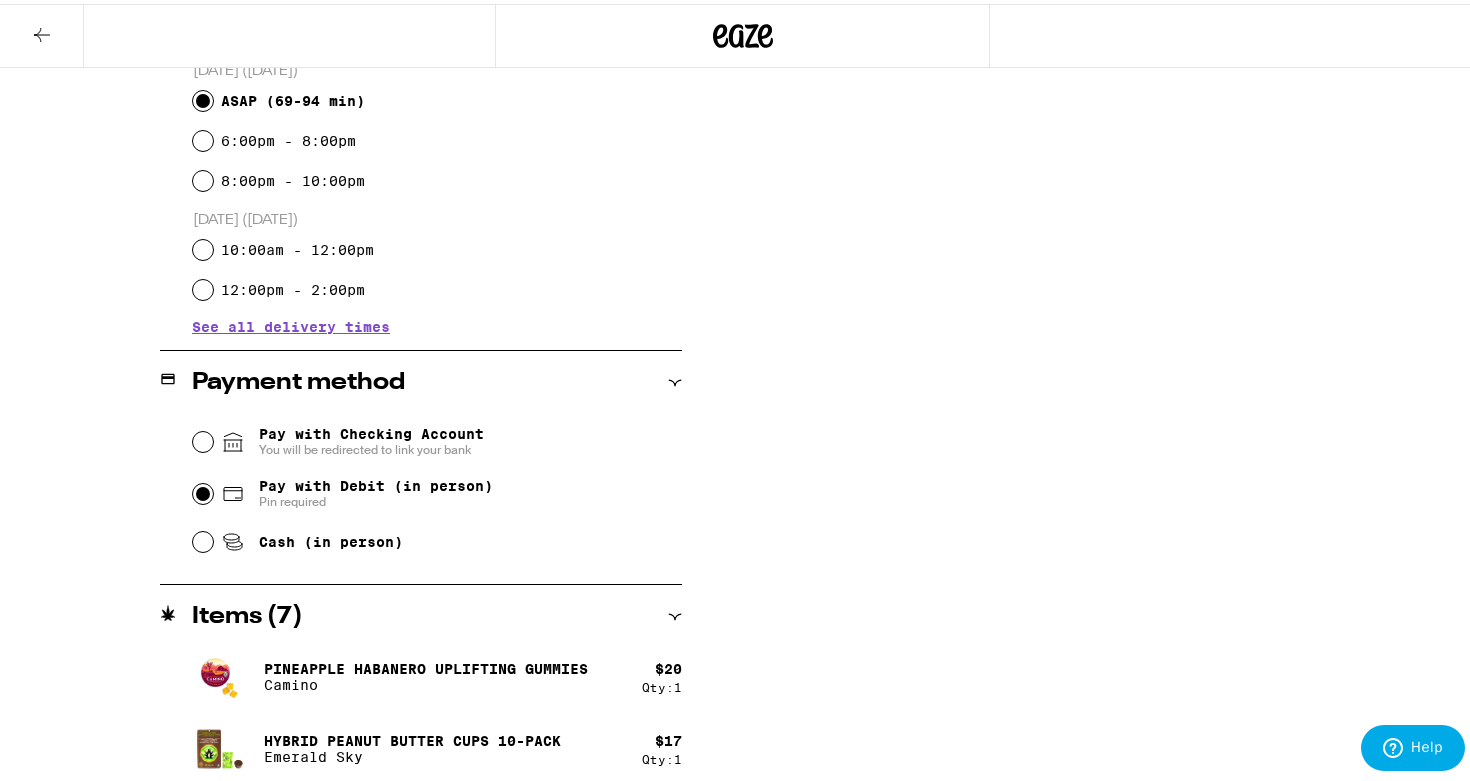 radio on "true" 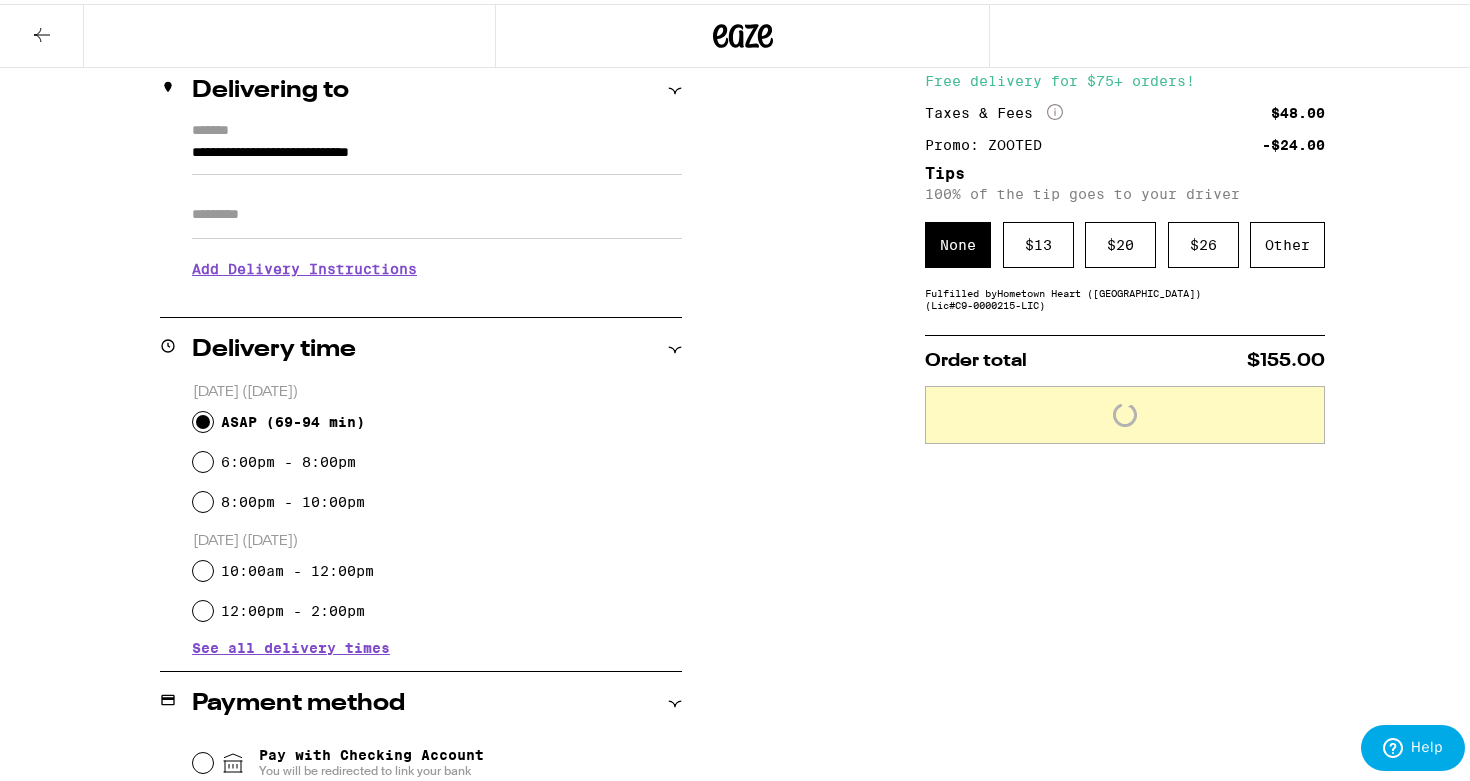 scroll, scrollTop: 142, scrollLeft: 0, axis: vertical 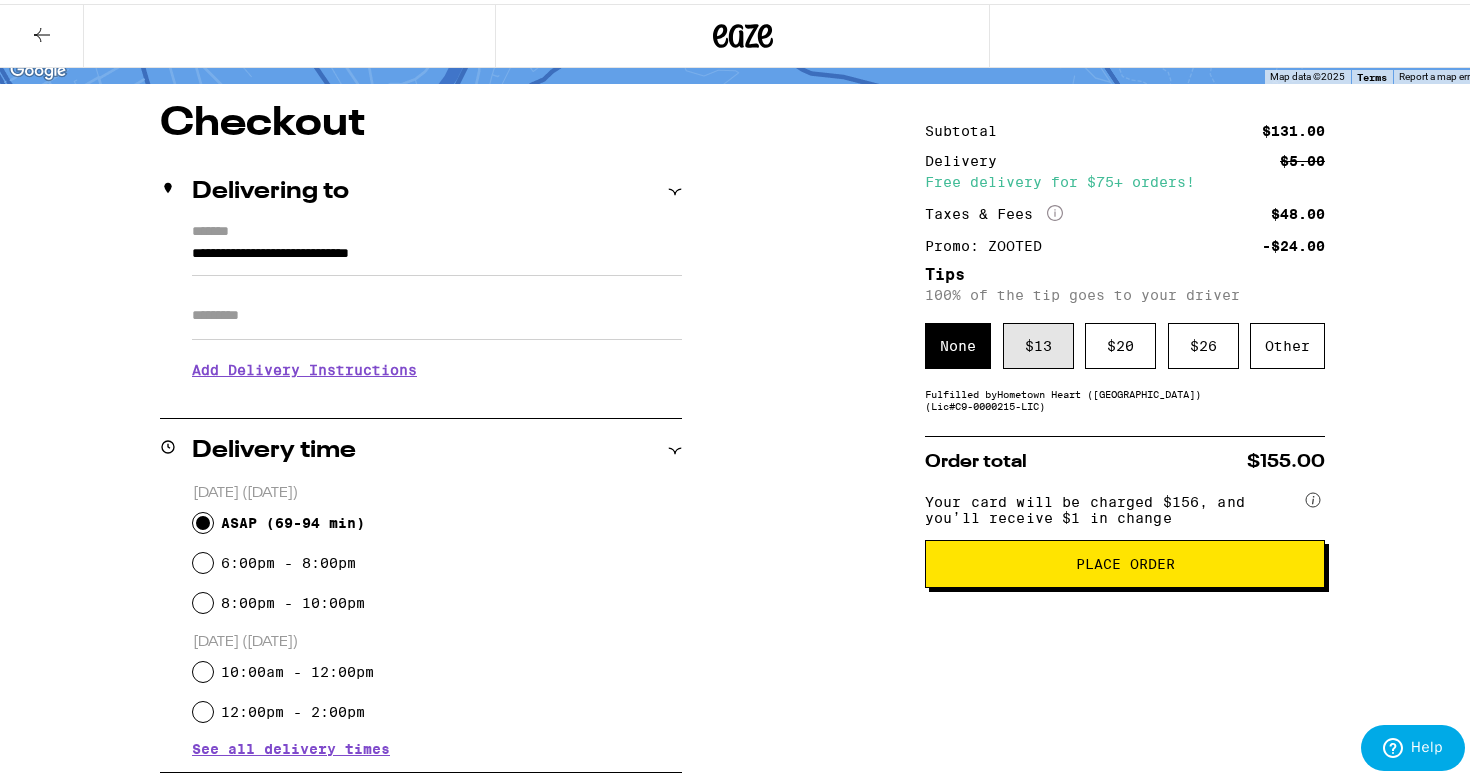 click on "$ 13" at bounding box center (1038, 342) 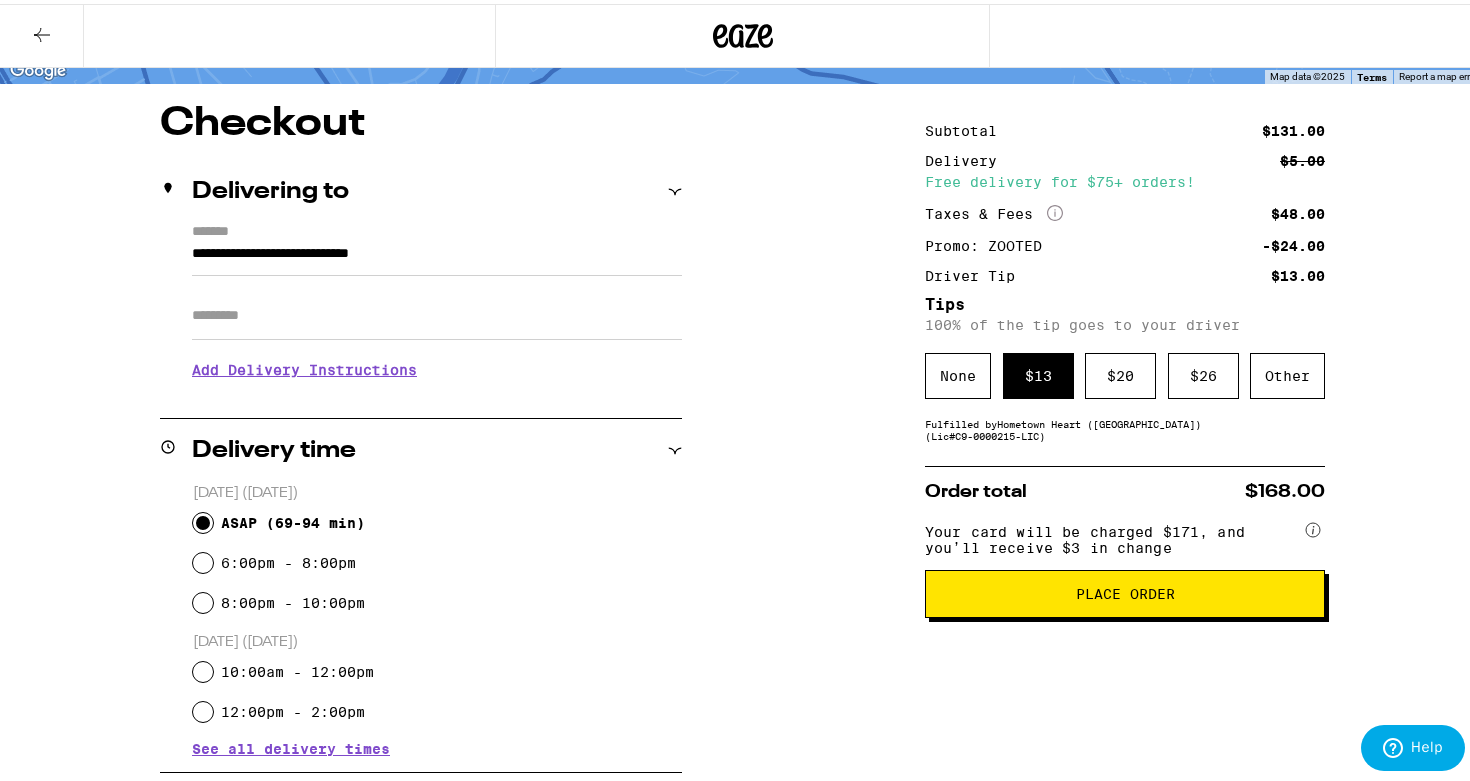 click on "Place Order" at bounding box center [1125, 590] 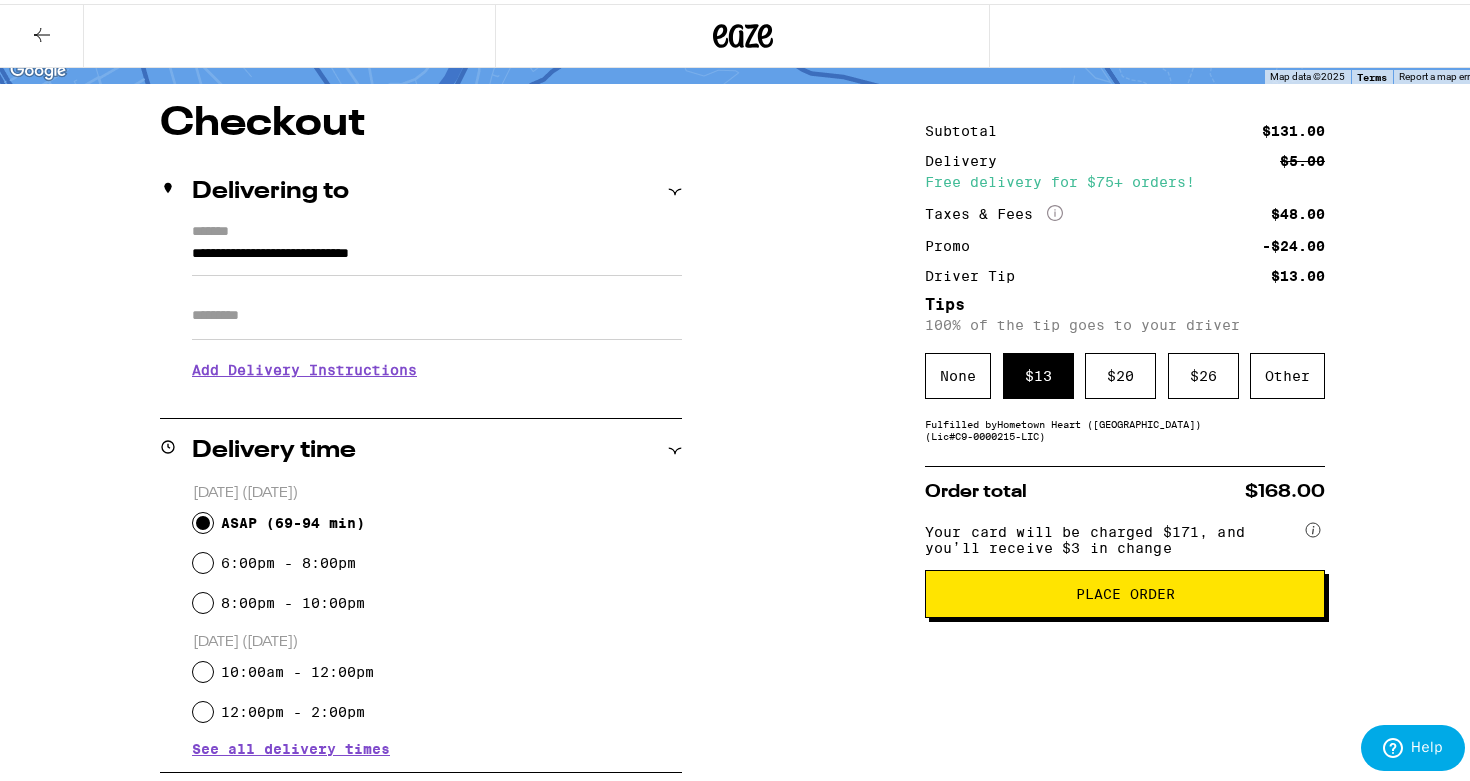 scroll, scrollTop: 0, scrollLeft: 0, axis: both 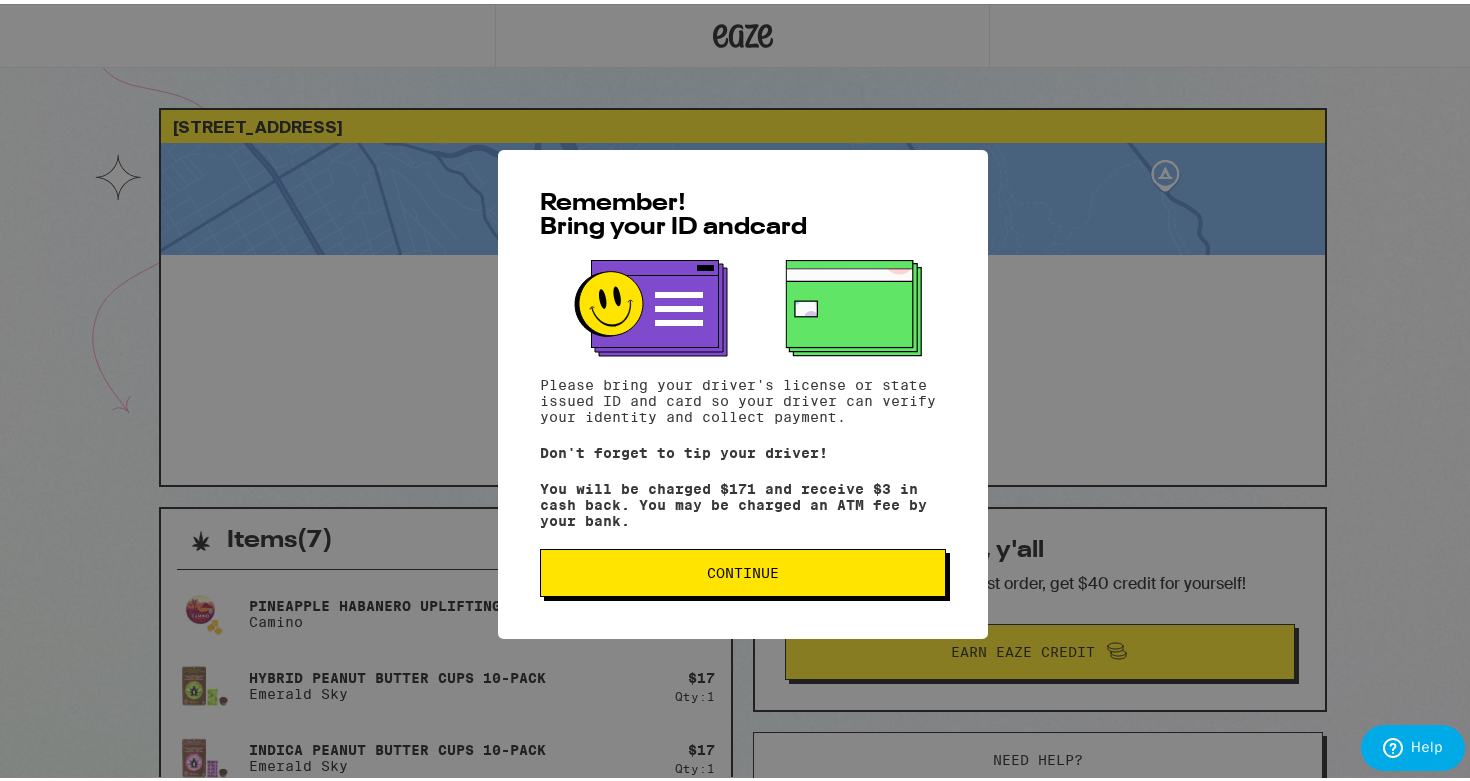click on "Continue" at bounding box center (743, 569) 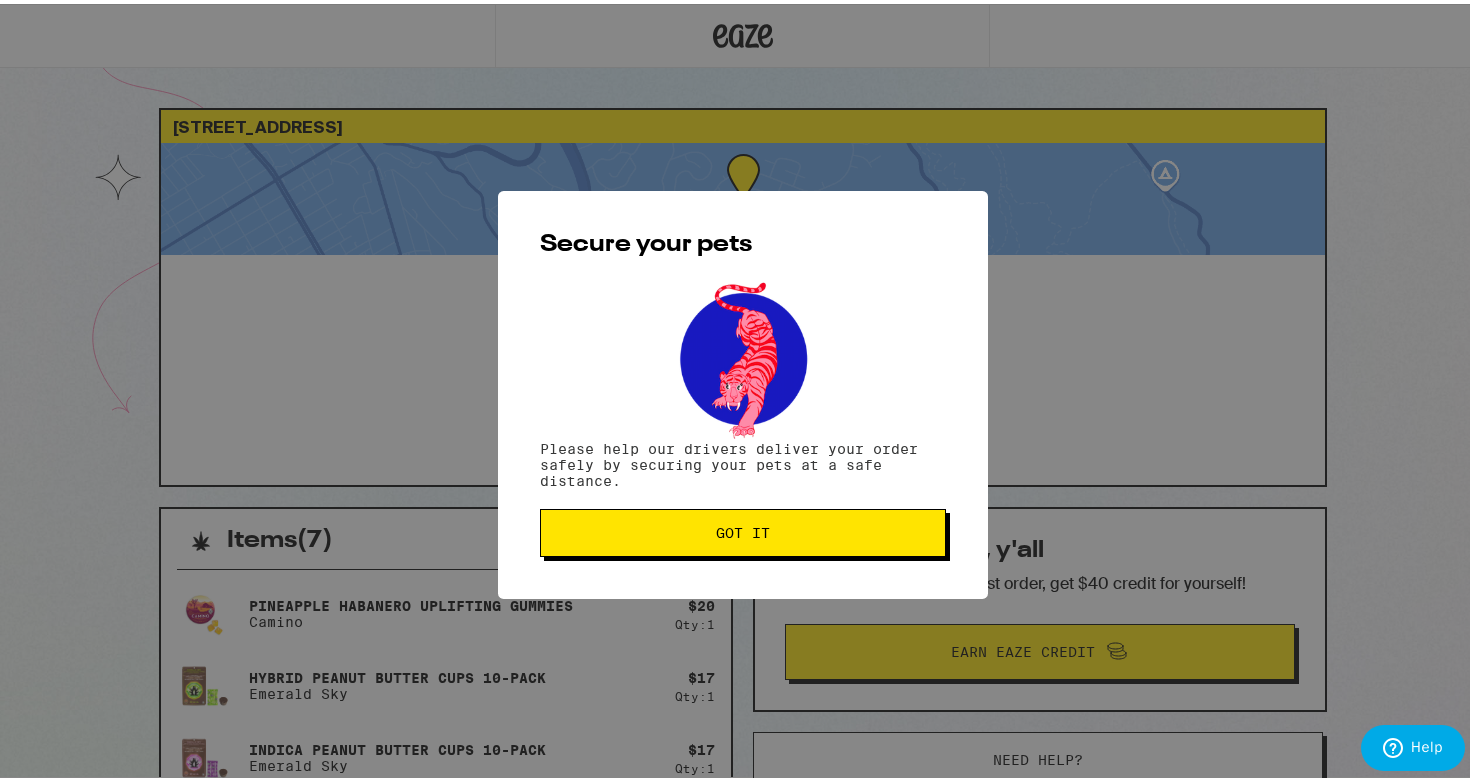 click on "Got it" at bounding box center (743, 529) 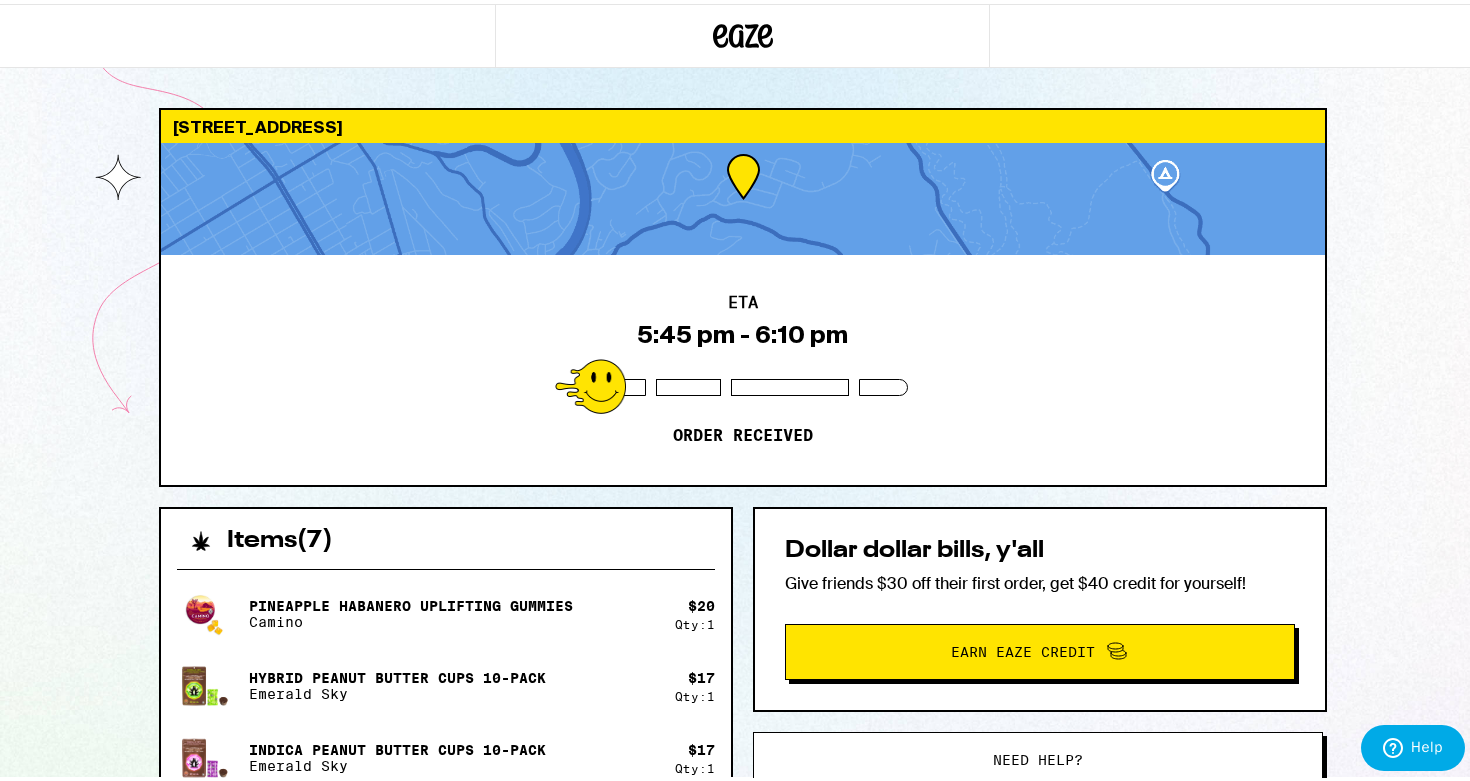 click on "[STREET_ADDRESS] ETA 5:45 pm - 6:10 pm Order received  Items  ( 7 ) Pineapple Habanero Uplifting Gummies Camino $ 20 Qty:  1 Hybrid Peanut Butter Cups 10-Pack Emerald Sky $ 17 Qty:  1 Indica Peanut Butter Cups 10-Pack Emerald Sky $ 17 Qty:  1 Sativa Peanut Butter Cups 10-Pack Emerald Sky $ 17 Qty:  1 Wild [PERSON_NAME] Chill Gummies Camino $ 20 Qty:  1 Watermelon Spritz Uplifting Sour Gummies Camino $ 20 Qty:  1 Strawberry Sunset Sour Gummies Camino $ 20 Qty:  1 Subtotal $131.00 Delivery $5.00 Free delivery for $75+ orders! Taxes & Fees More Info $48.00 Promo: ZOOTED -$24.00 Driver Tip $13.00 Order Total $168.00 Your card will be charged $171, and you’ll receive $3 in change  Items  ( 7 ) Pineapple Habanero Uplifting Gummies Camino $ 20 Qty:  1 Hybrid Peanut Butter Cups 10-Pack Emerald Sky $ 17 Qty:  1 Indica Peanut Butter Cups 10-Pack Emerald Sky $ 17 Qty:  1 Sativa Peanut Butter Cups 10-Pack Emerald Sky $ 17 Qty:  1 Wild [PERSON_NAME] Chill Gummies Camino $ 20 Qty:  1 Camino $ 20 Qty:  1 Camino $ 20 Qty:" at bounding box center (742, 757) 